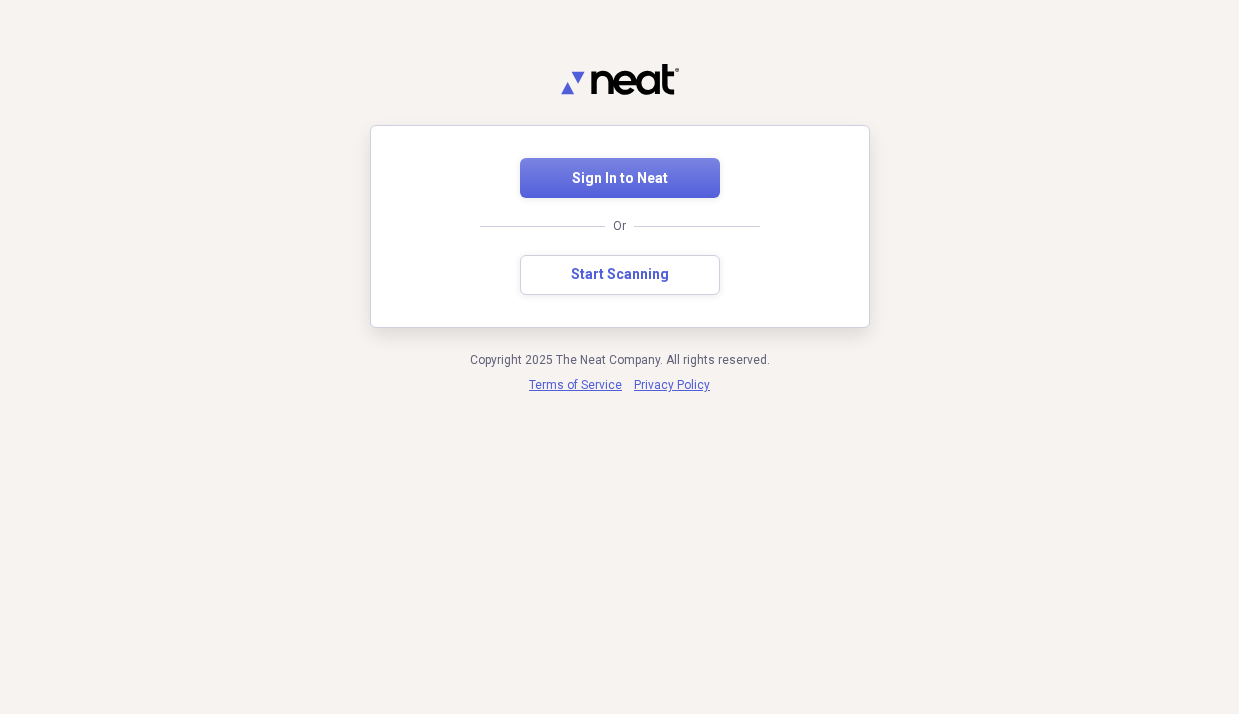 scroll, scrollTop: 0, scrollLeft: 0, axis: both 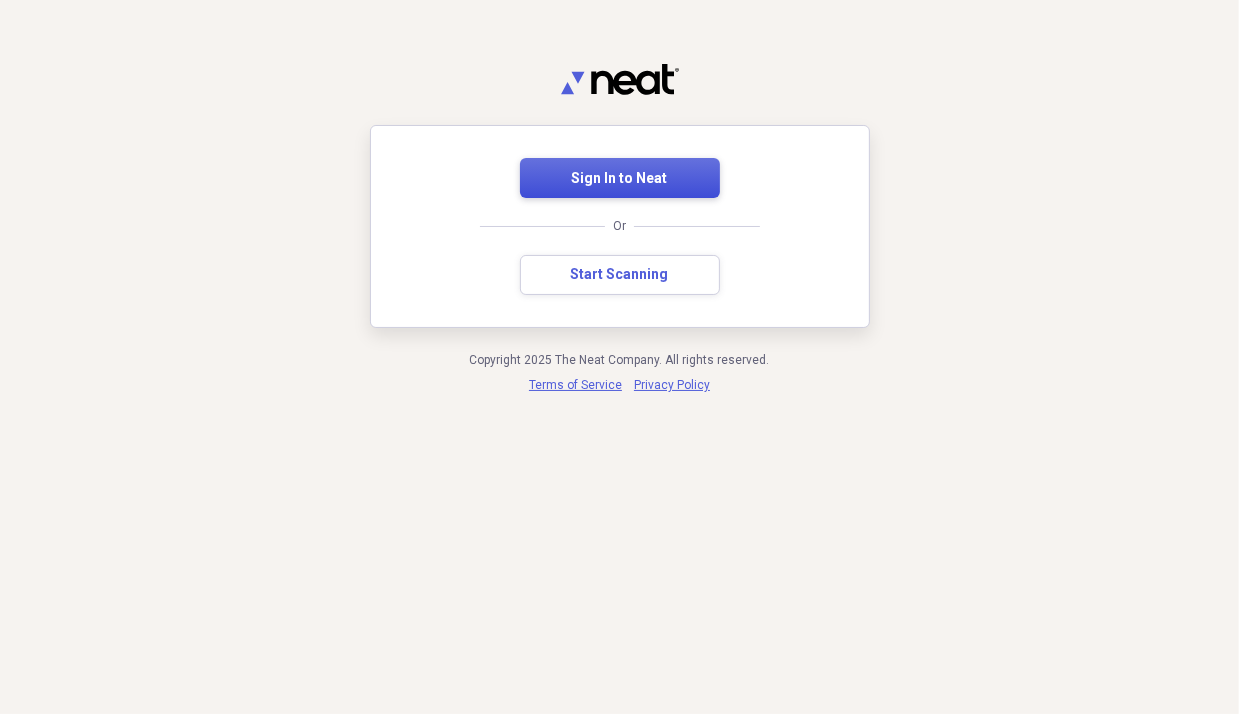 click on "Sign In to Neat" at bounding box center (620, 179) 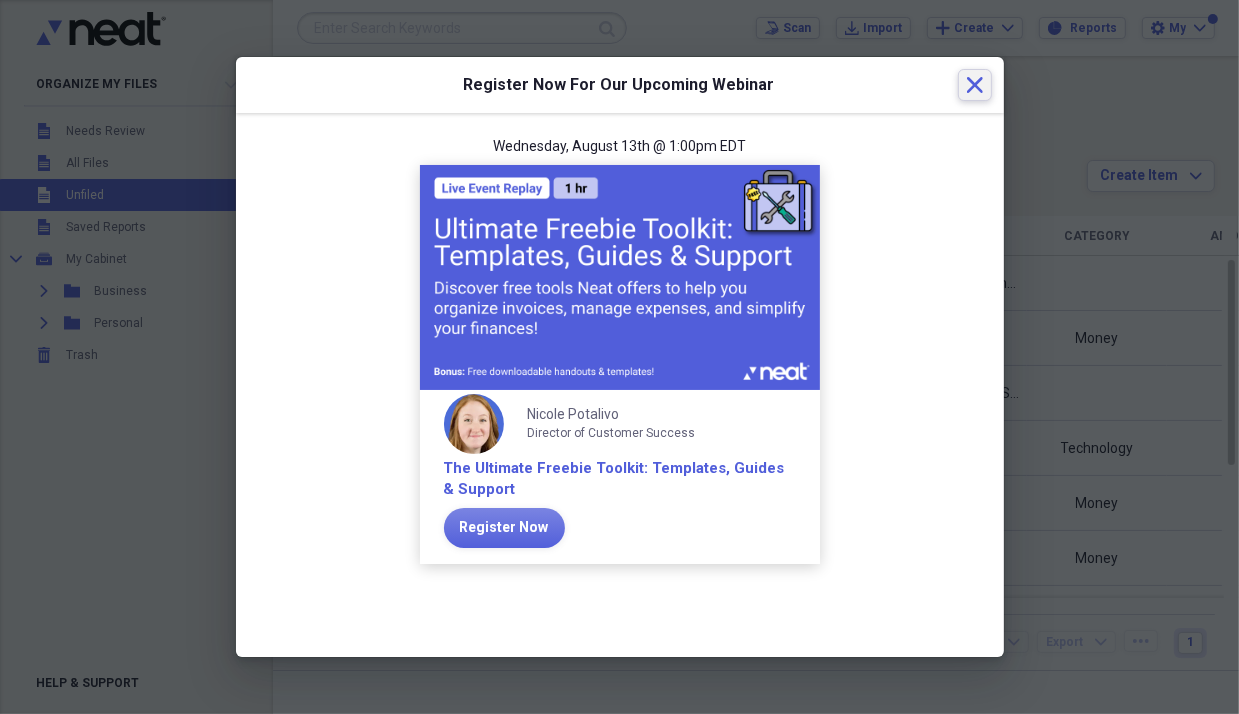 click on "Close" at bounding box center [975, 85] 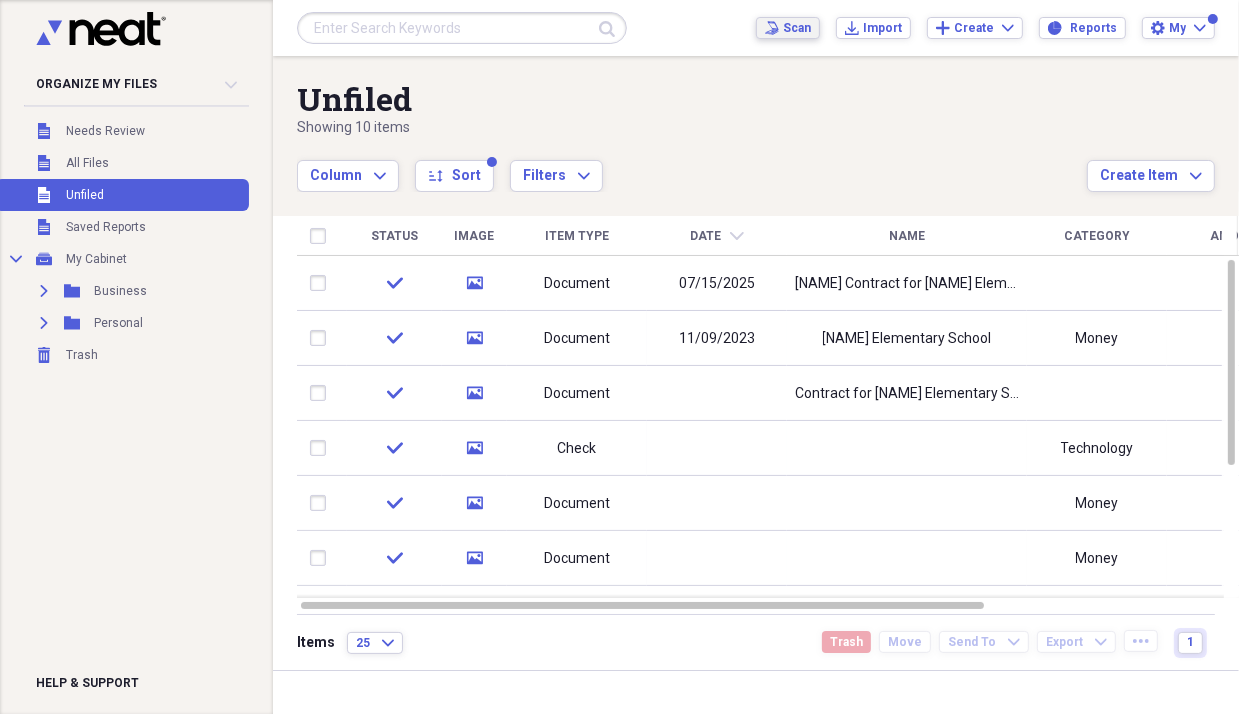 click on "Scan" at bounding box center [797, 28] 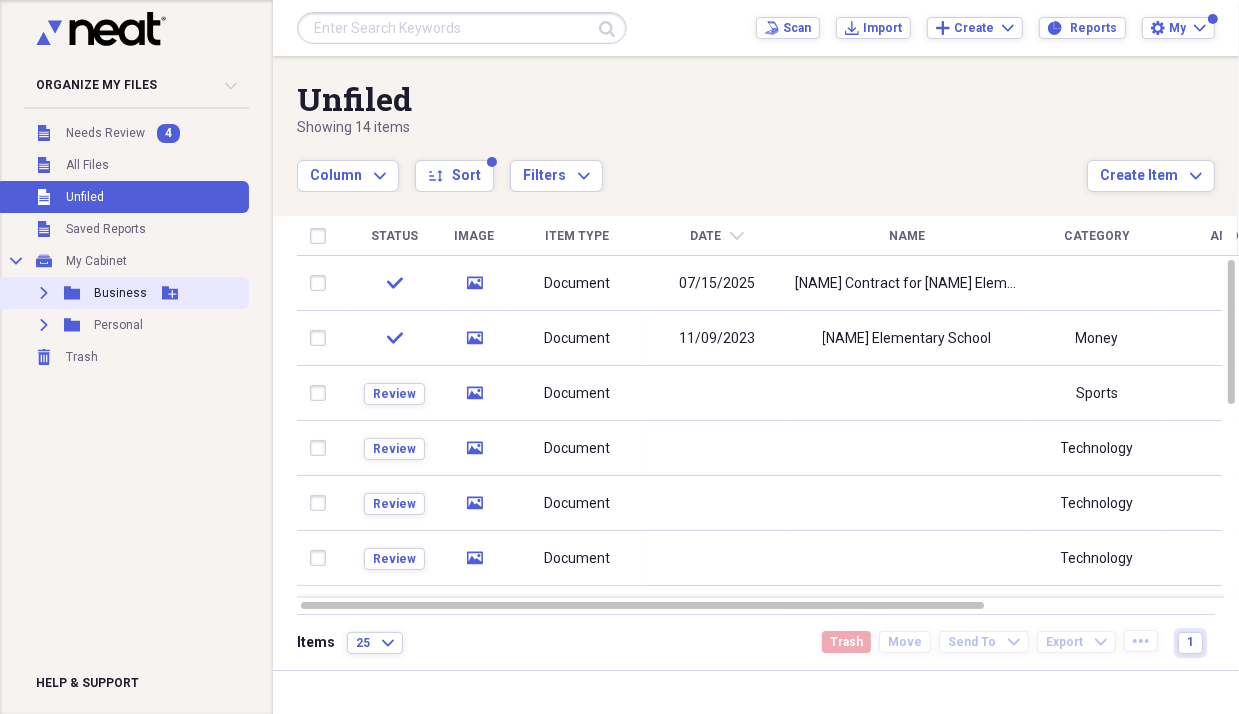 click on "Expand" 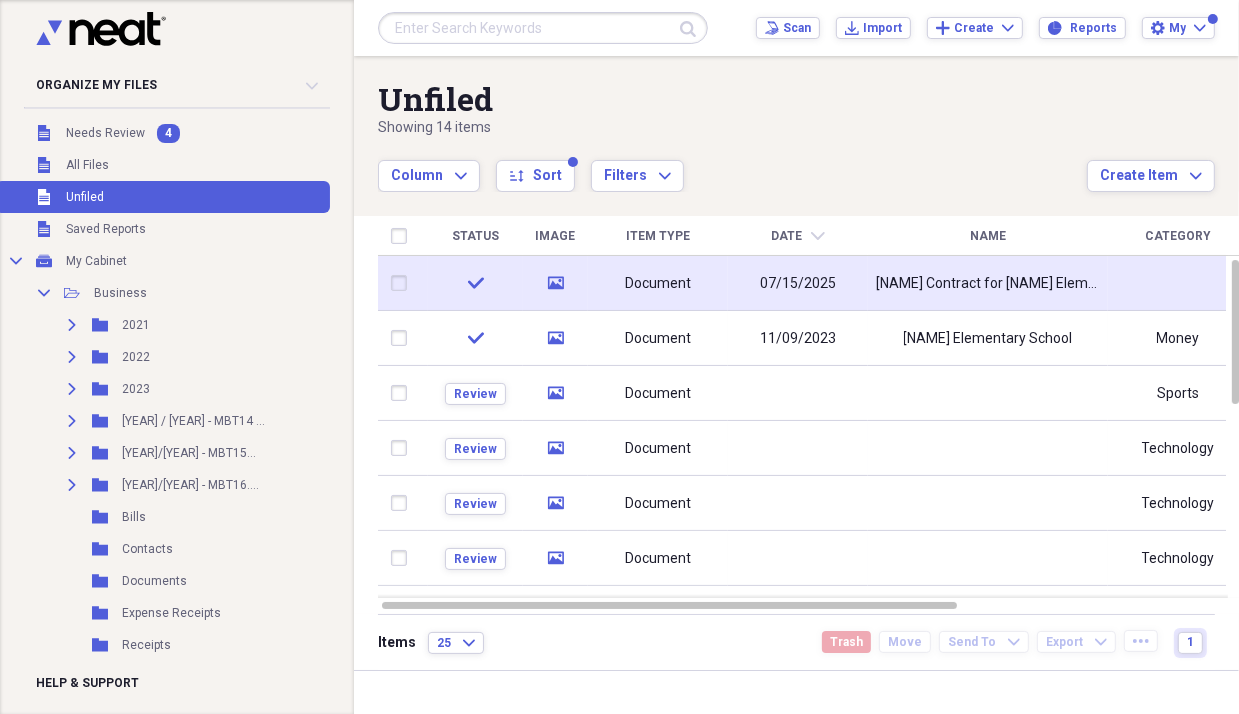 click on "Document" at bounding box center [658, 284] 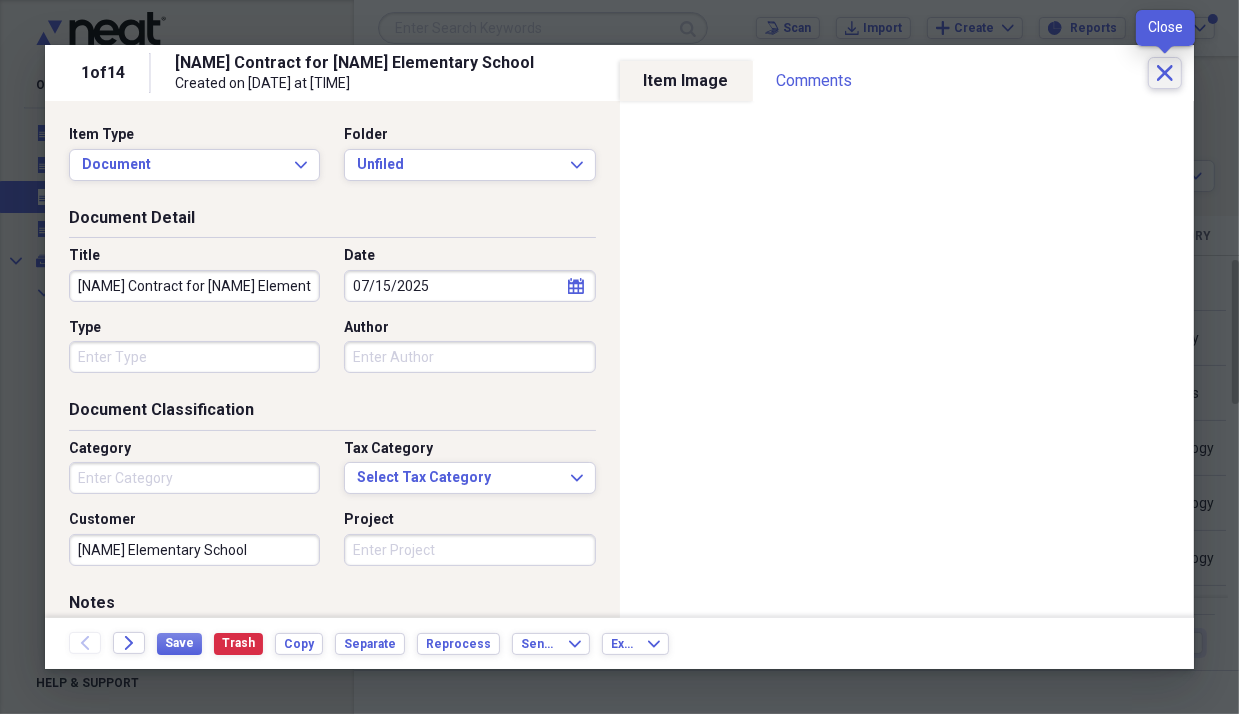 click on "Close" 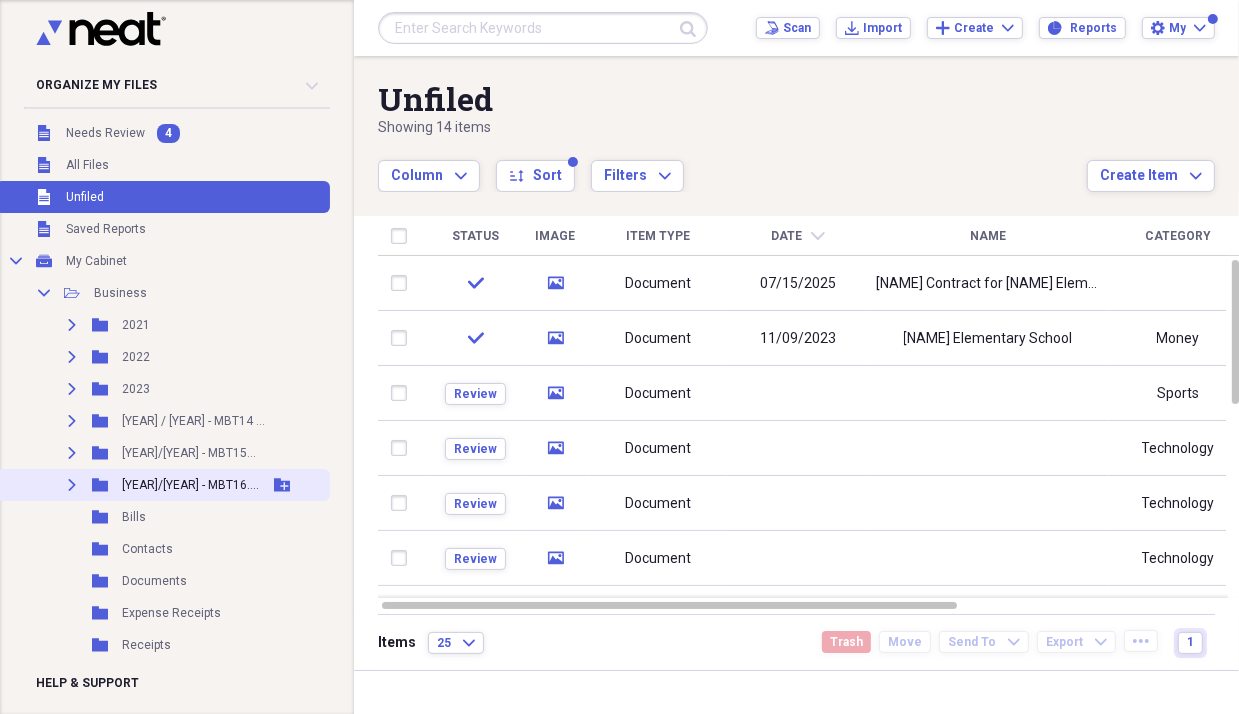 click on "Add Folder" 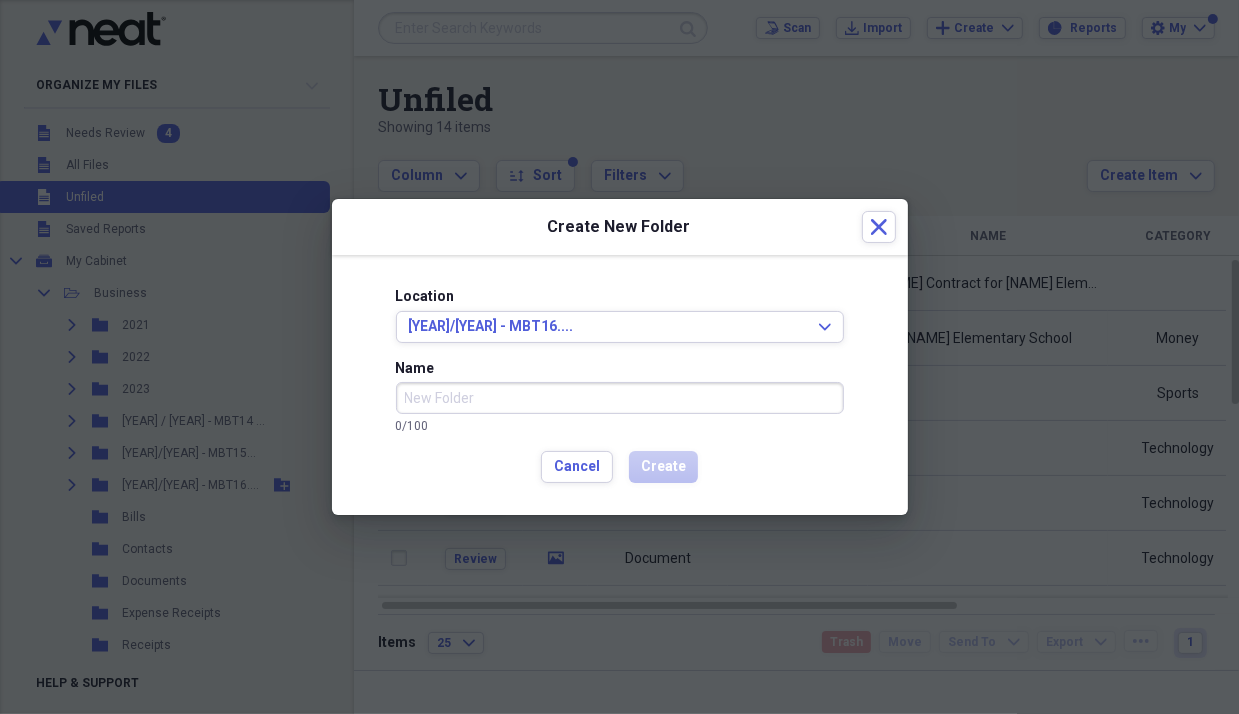 click on "Name" at bounding box center (620, 398) 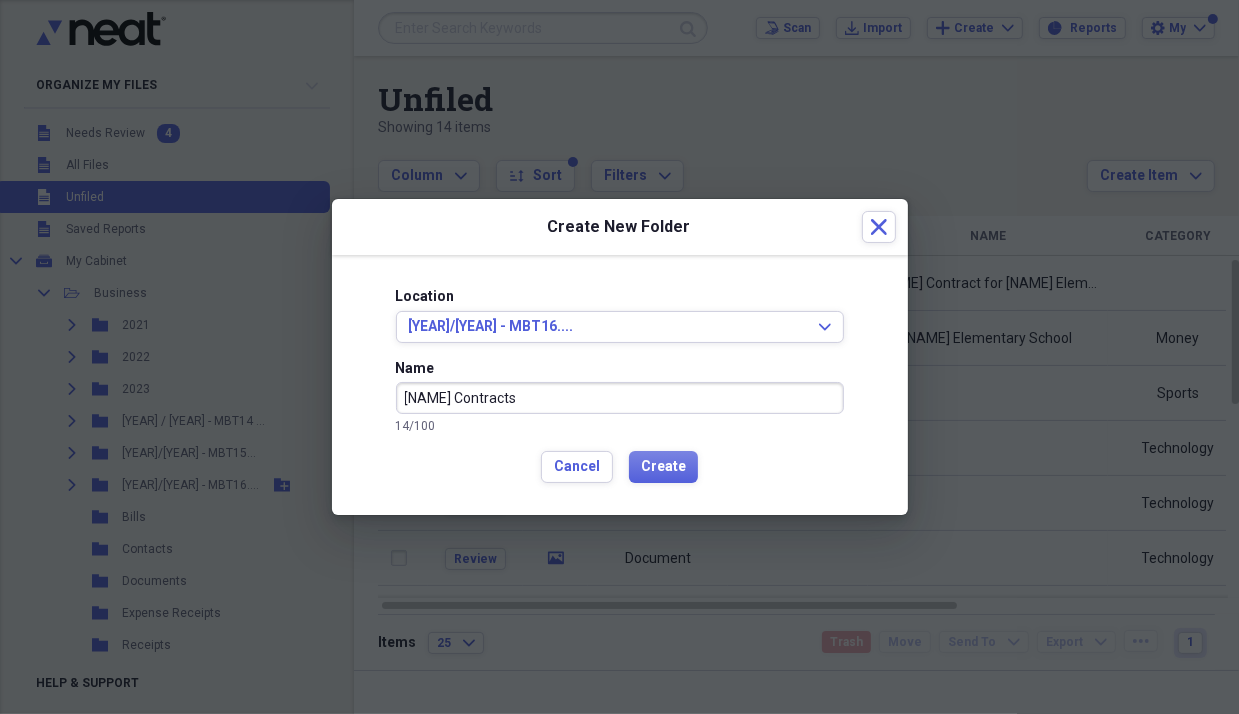type on "[NAME] Contracts" 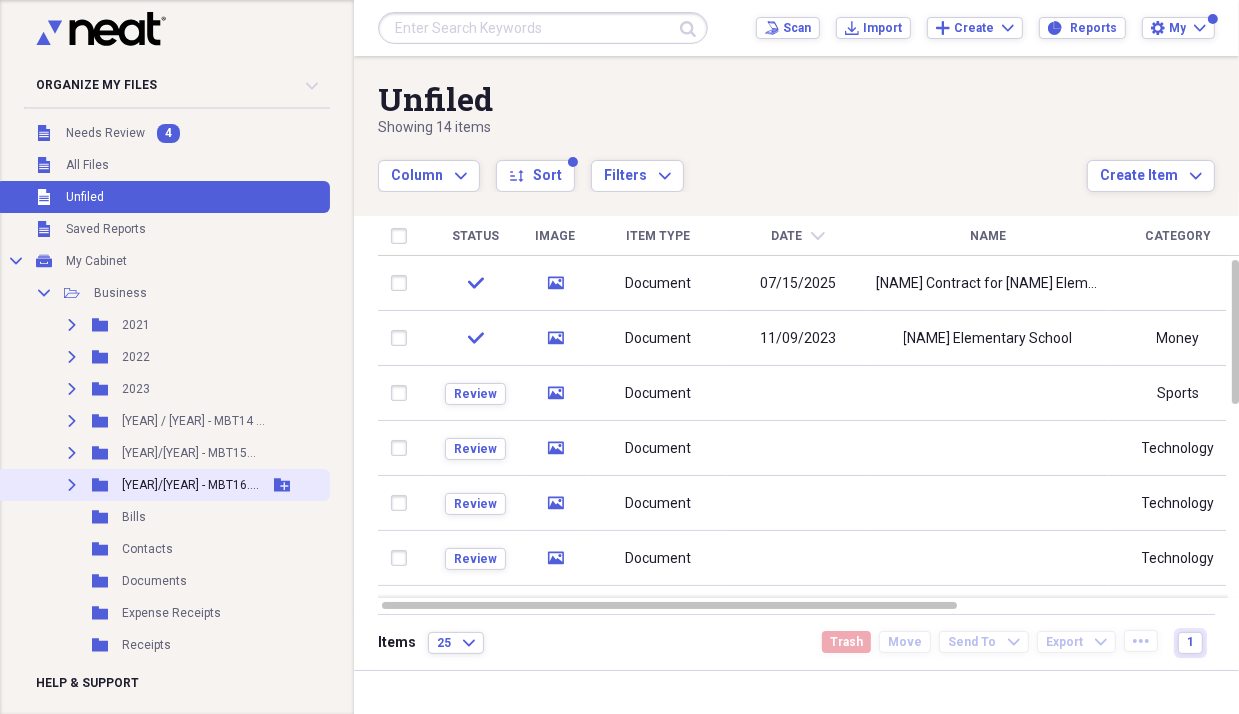 click 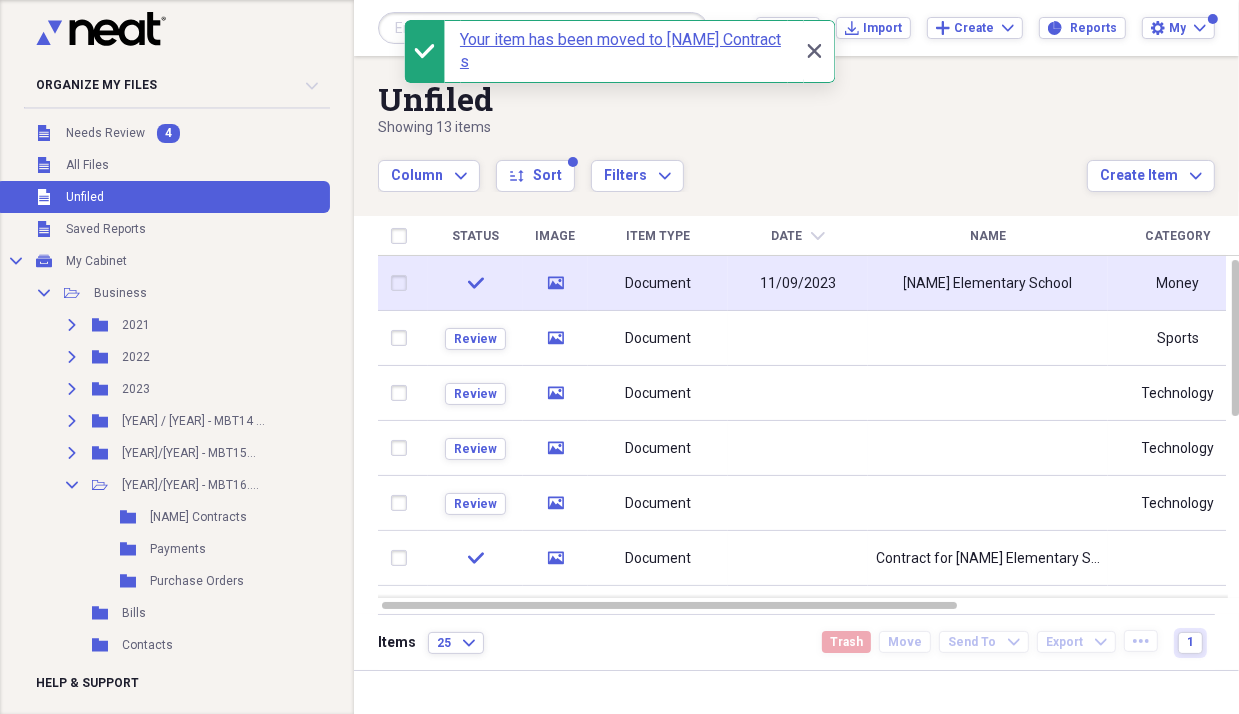 click on "Document" at bounding box center [658, 284] 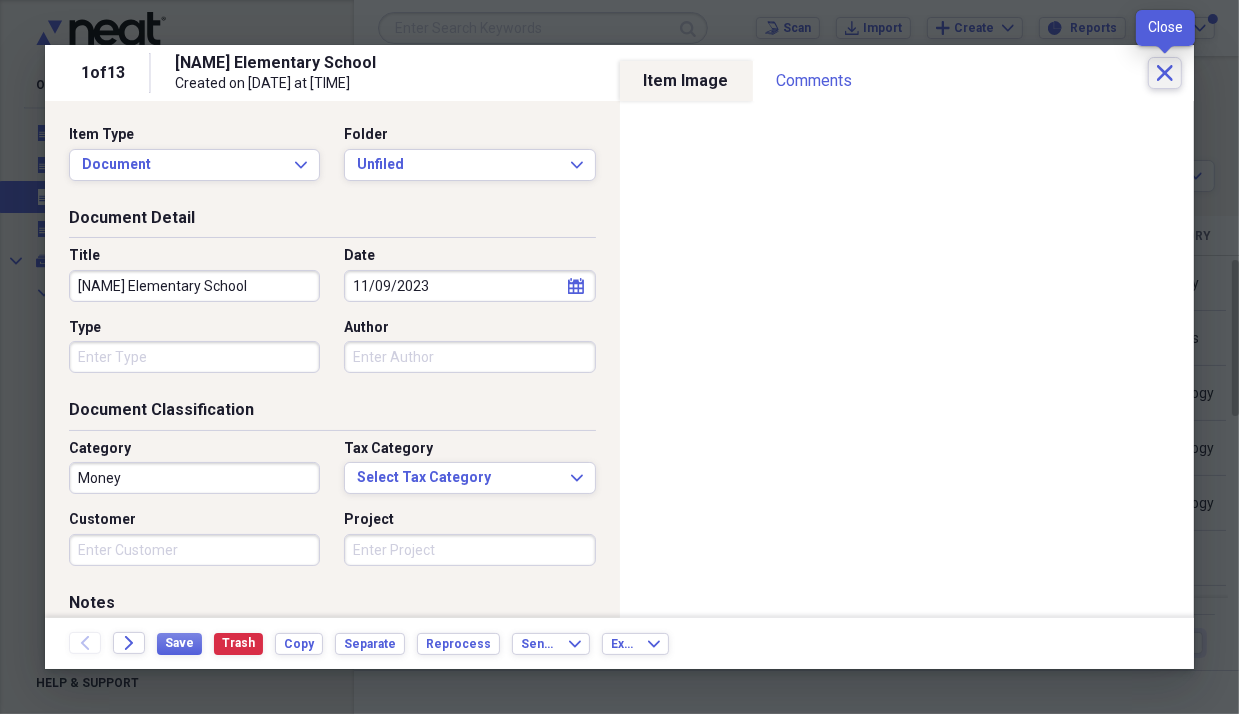 click on "Close" 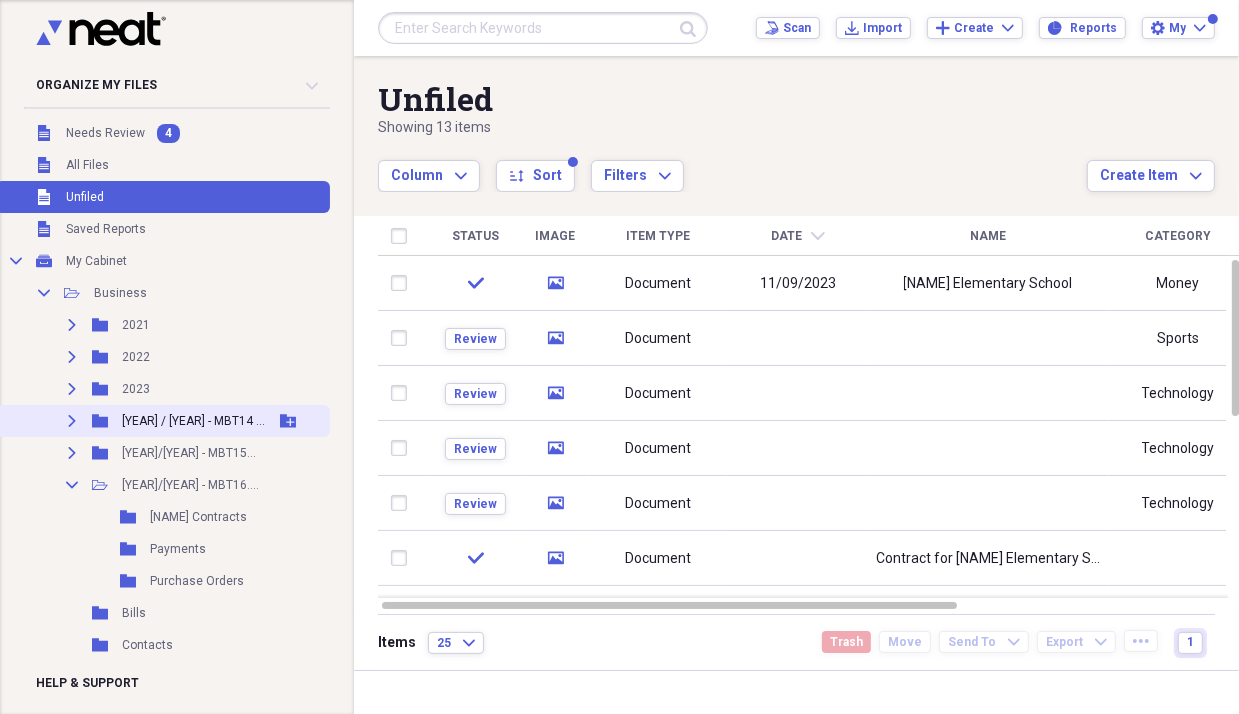 click 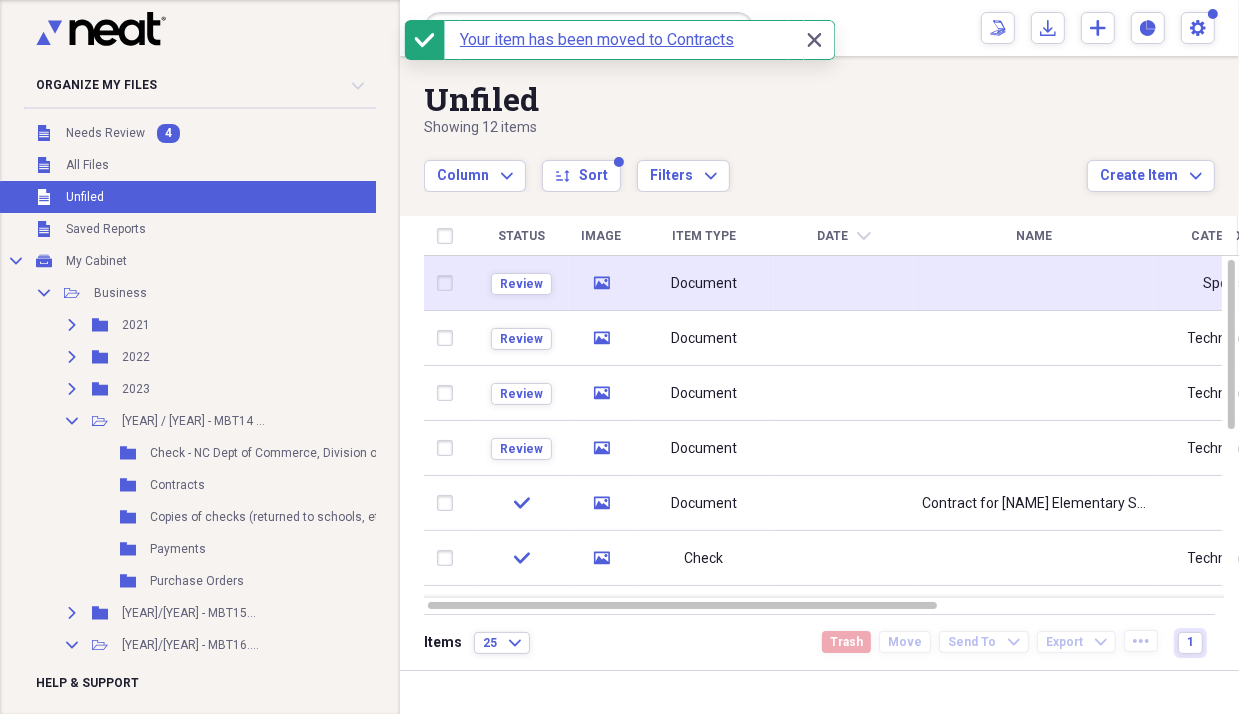 click on "Document" at bounding box center [704, 284] 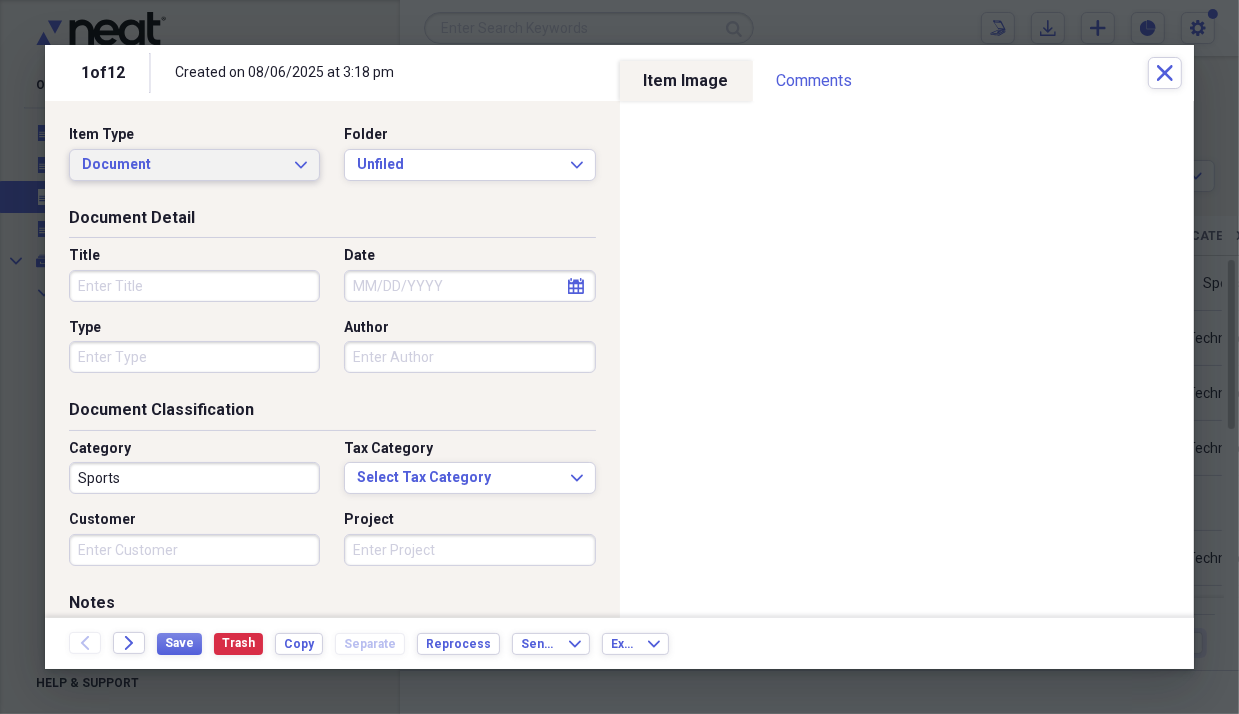 click on "Document Expand" at bounding box center [194, 165] 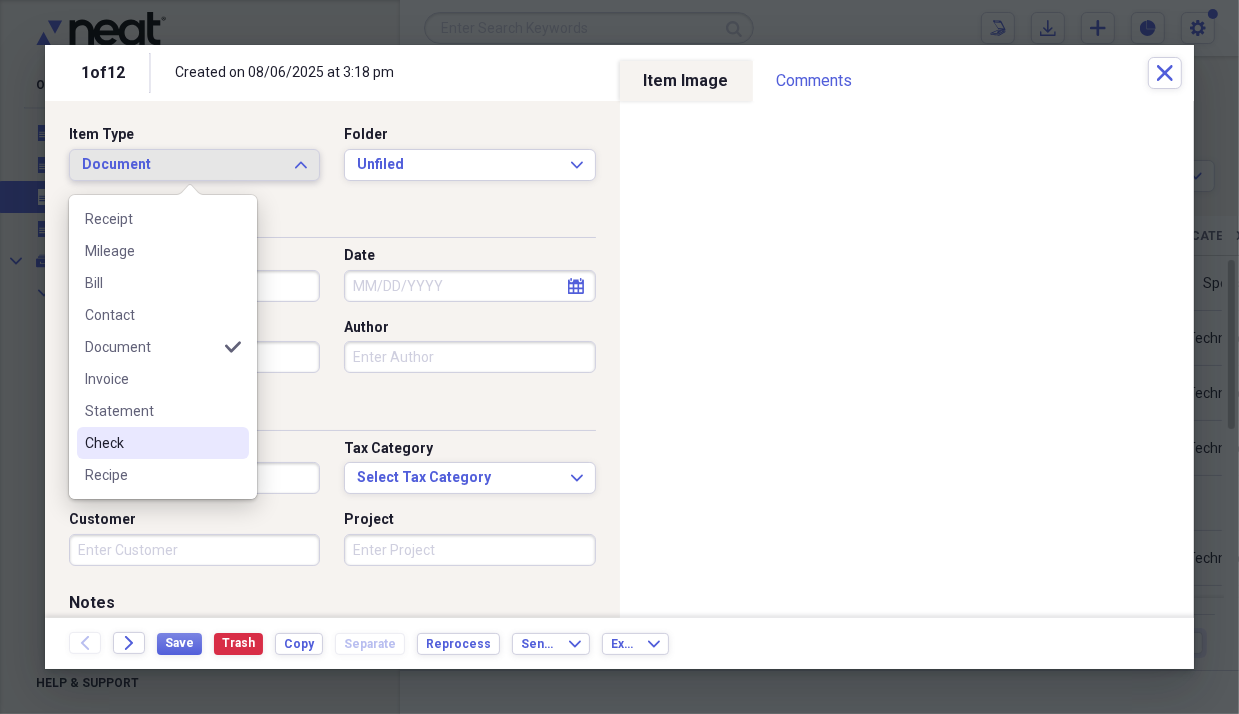 click on "Check" at bounding box center [151, 443] 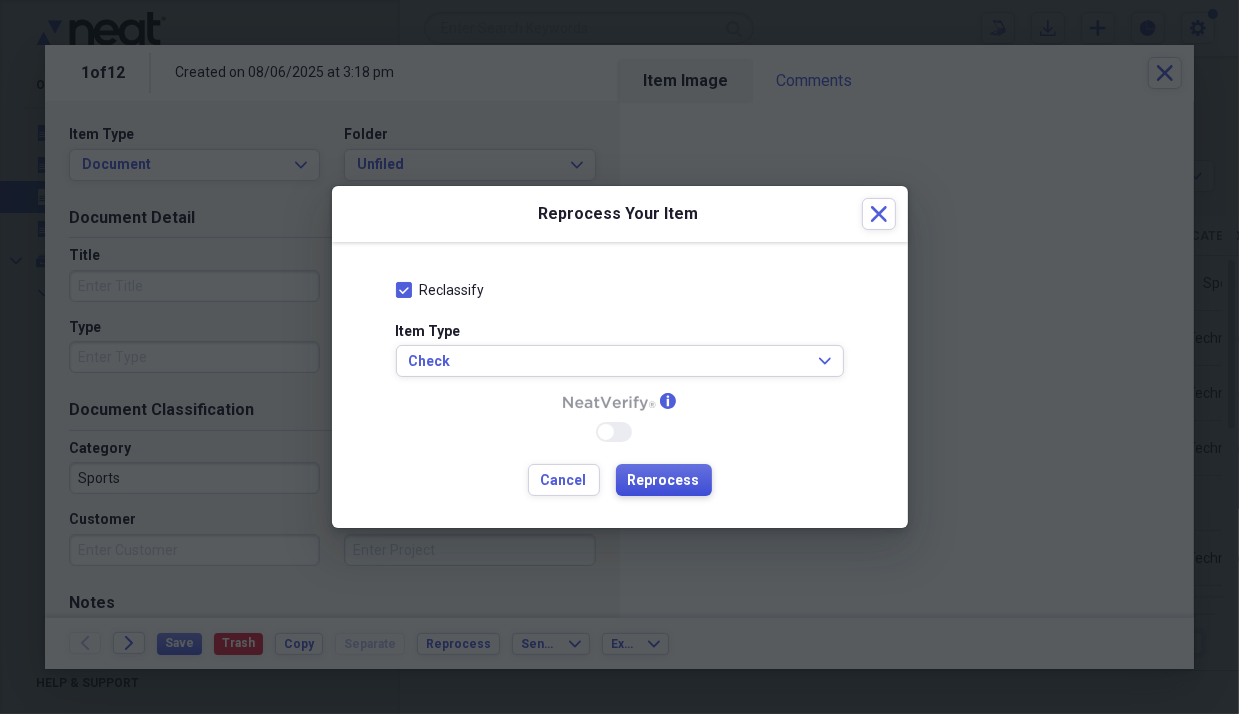 click on "Reprocess" at bounding box center (664, 481) 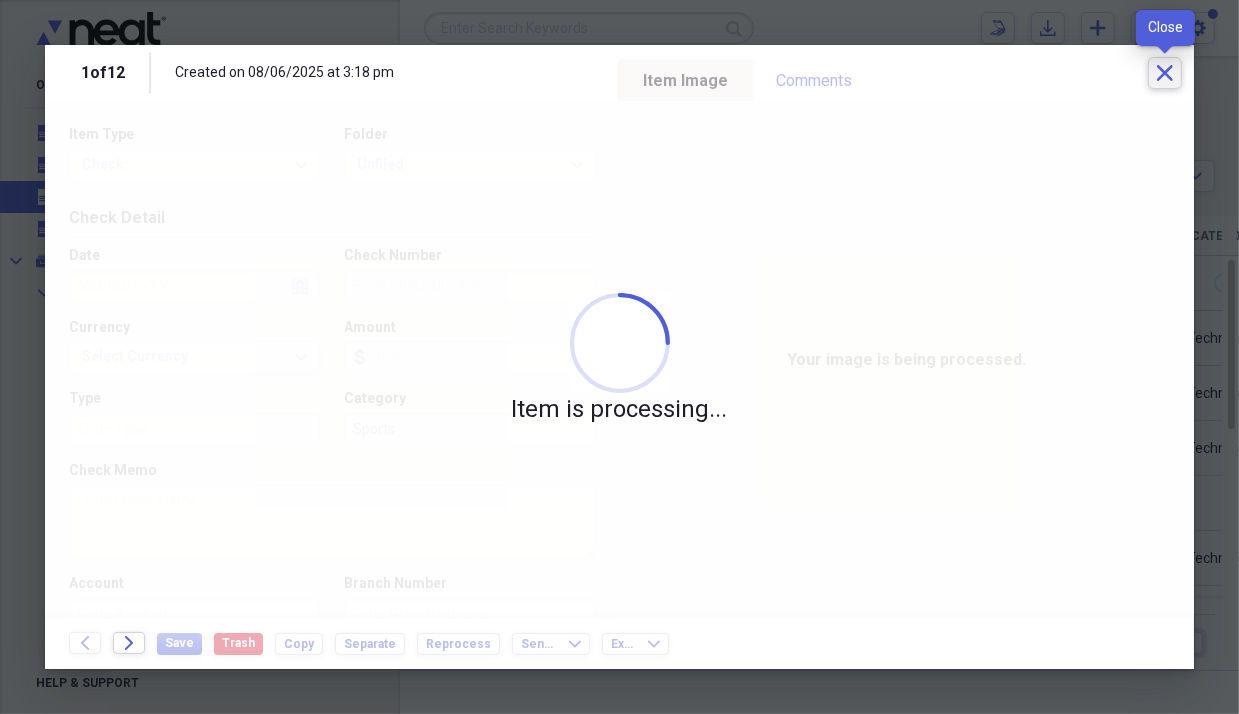 click on "Close" 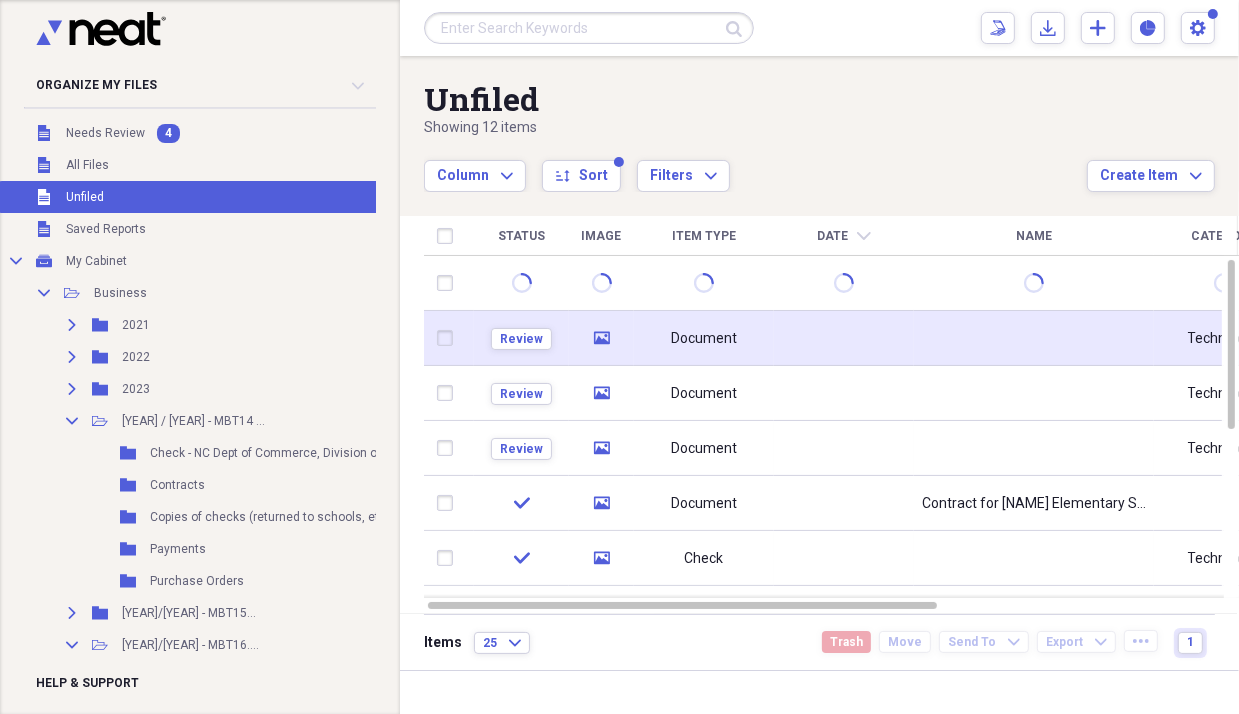 click on "Document" at bounding box center [704, 339] 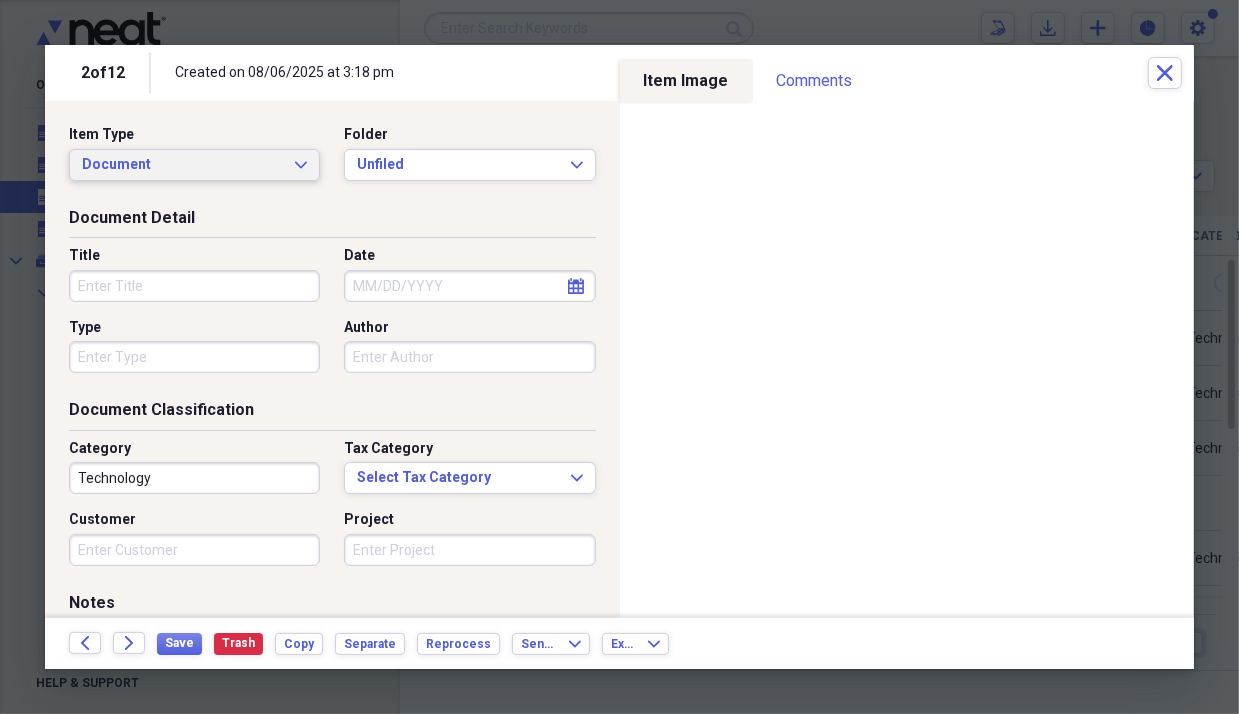 click on "Expand" 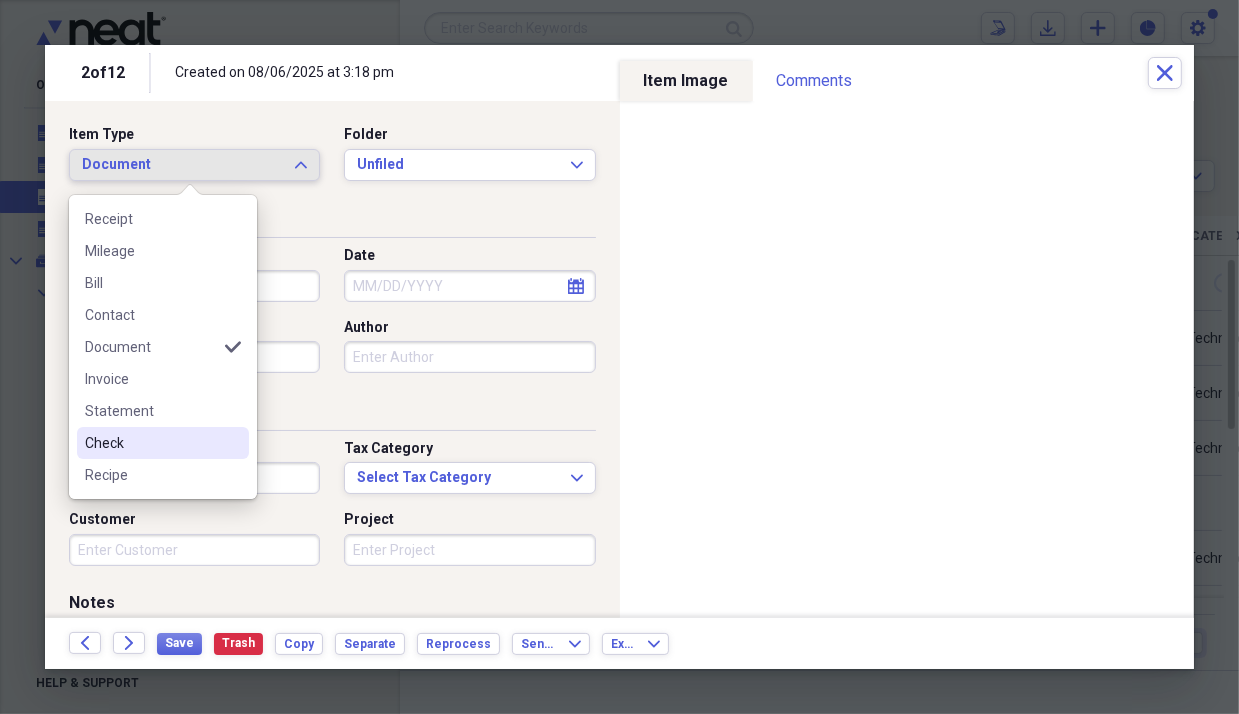 click on "Check" at bounding box center [151, 443] 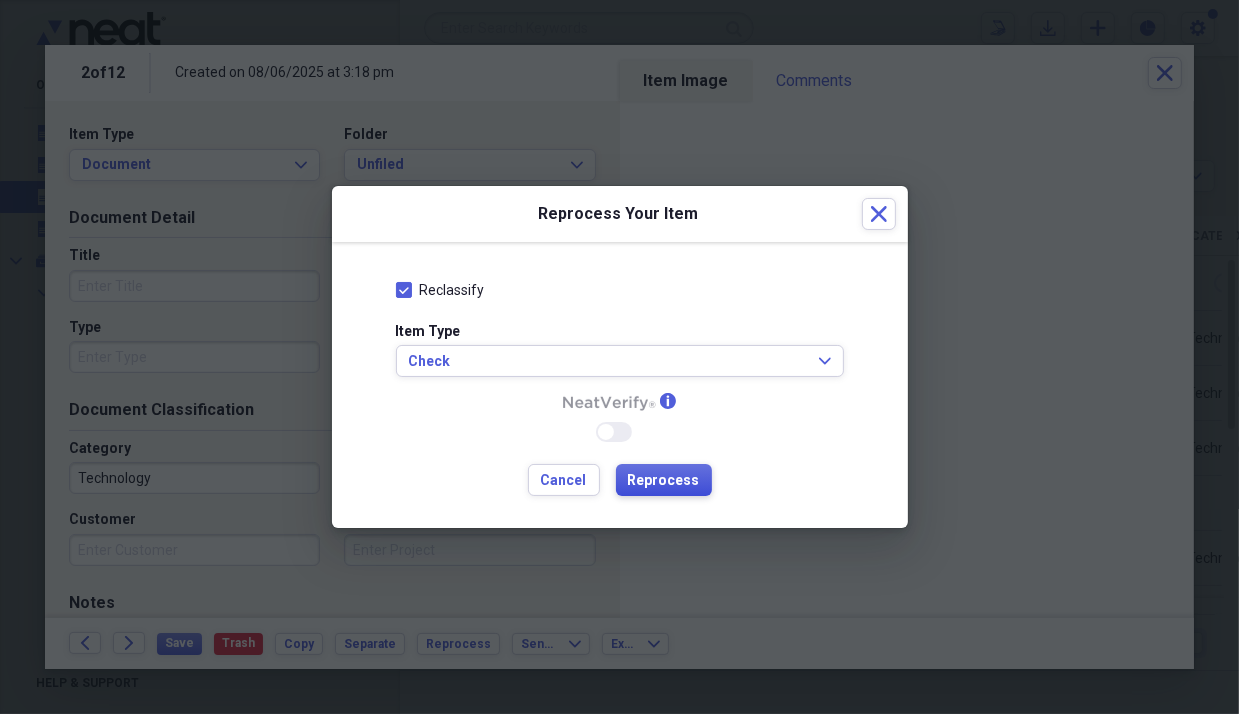 click on "Reprocess" at bounding box center (664, 481) 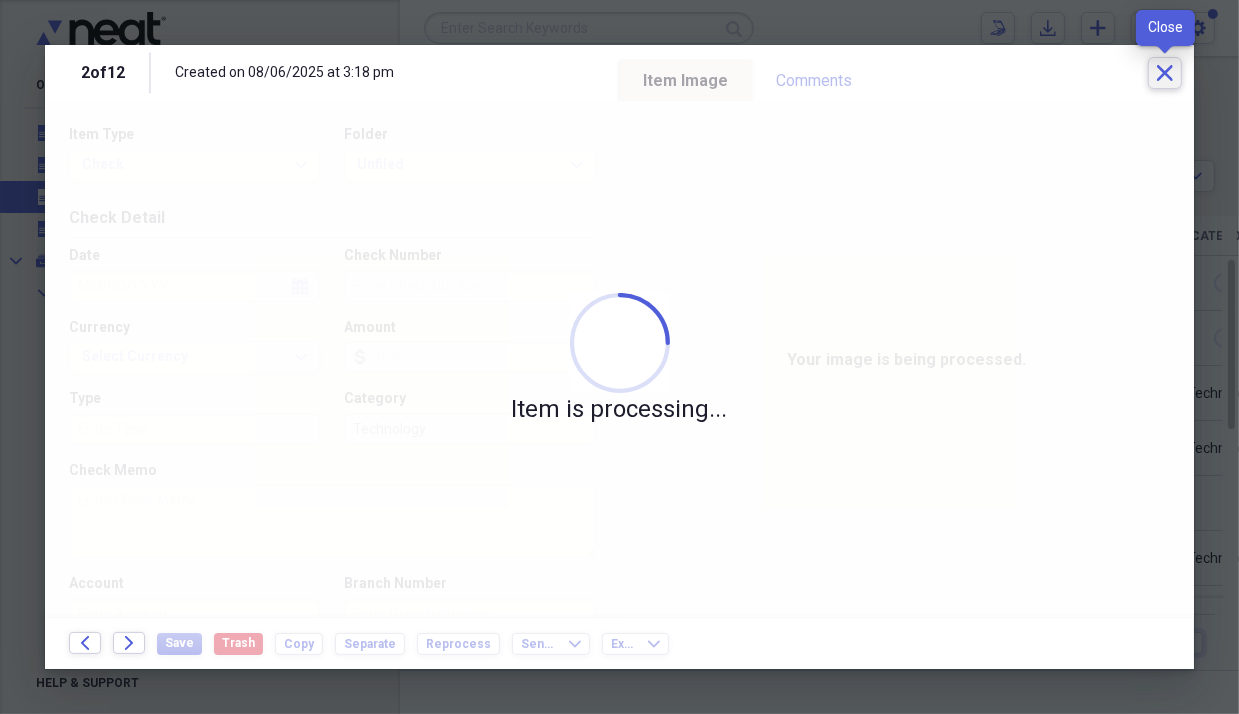 click on "Close" 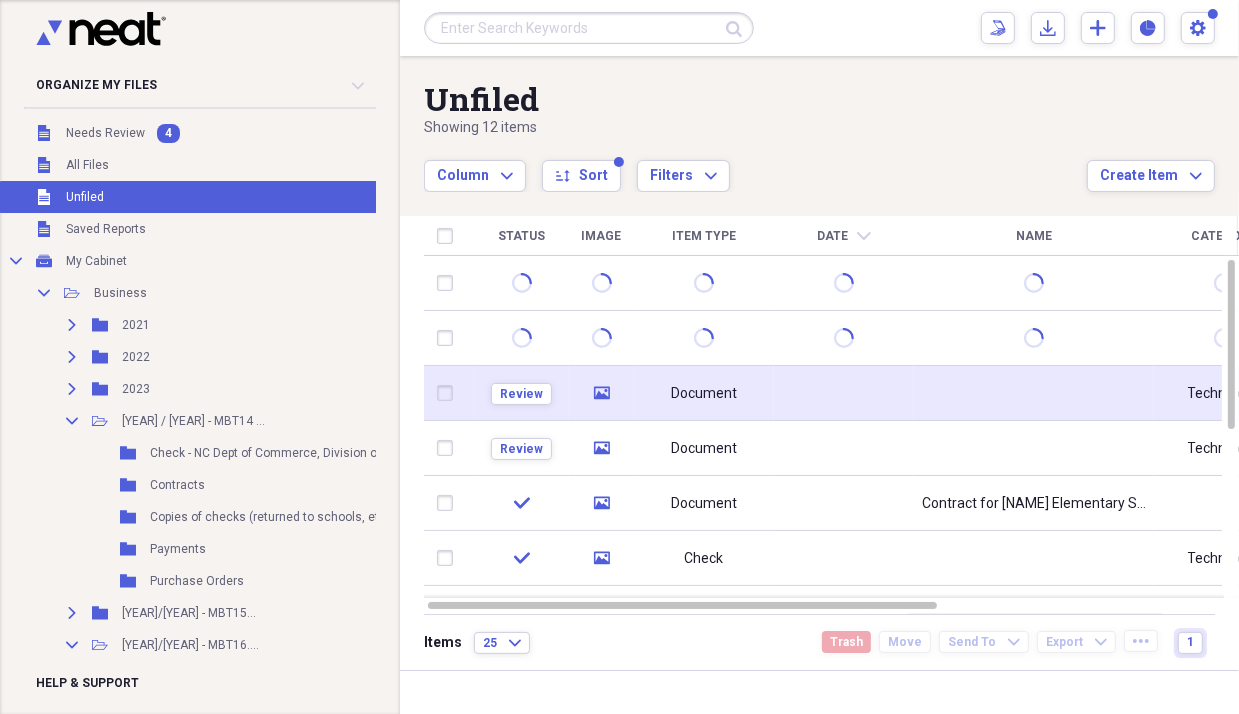click on "Document" at bounding box center [704, 394] 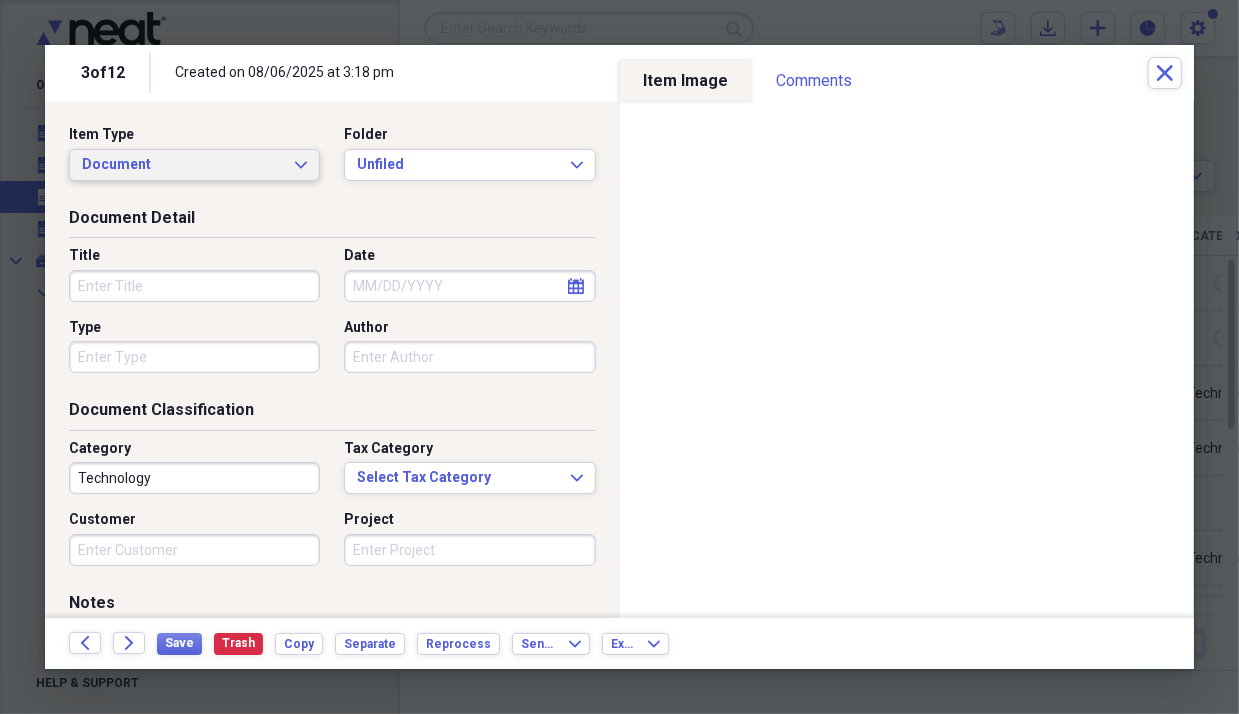 click on "Document Expand" at bounding box center [194, 165] 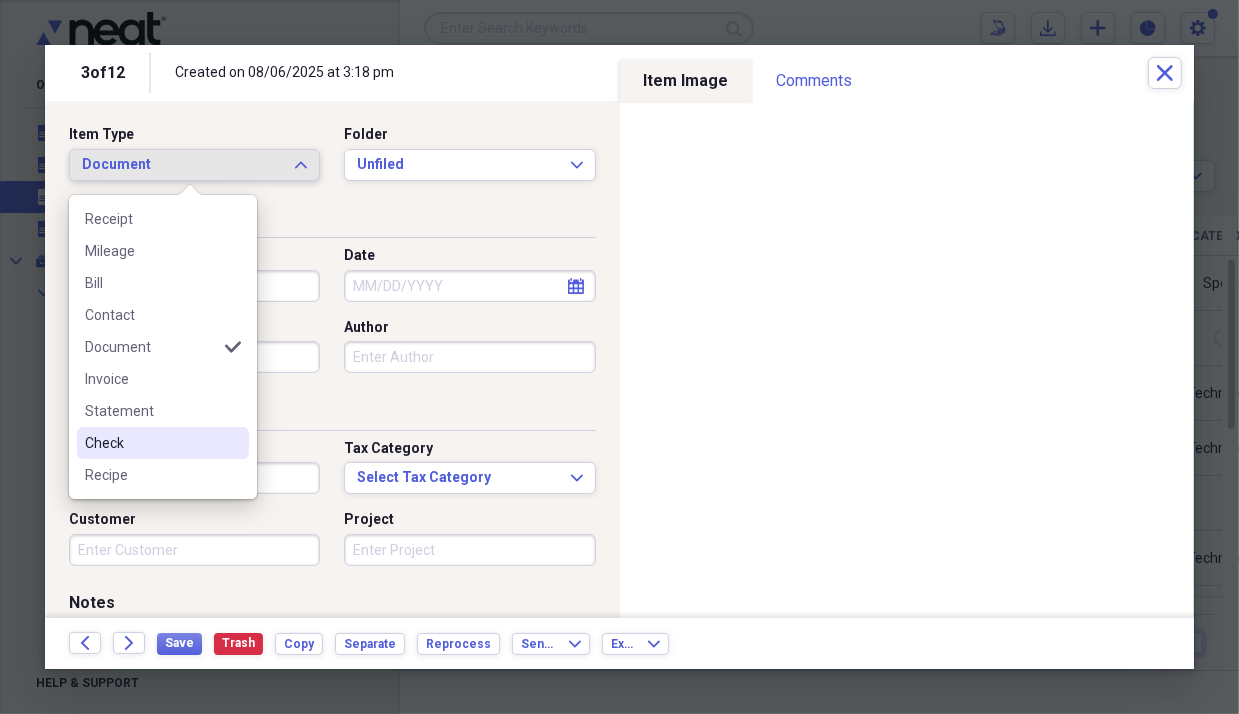 click on "Check" at bounding box center [151, 443] 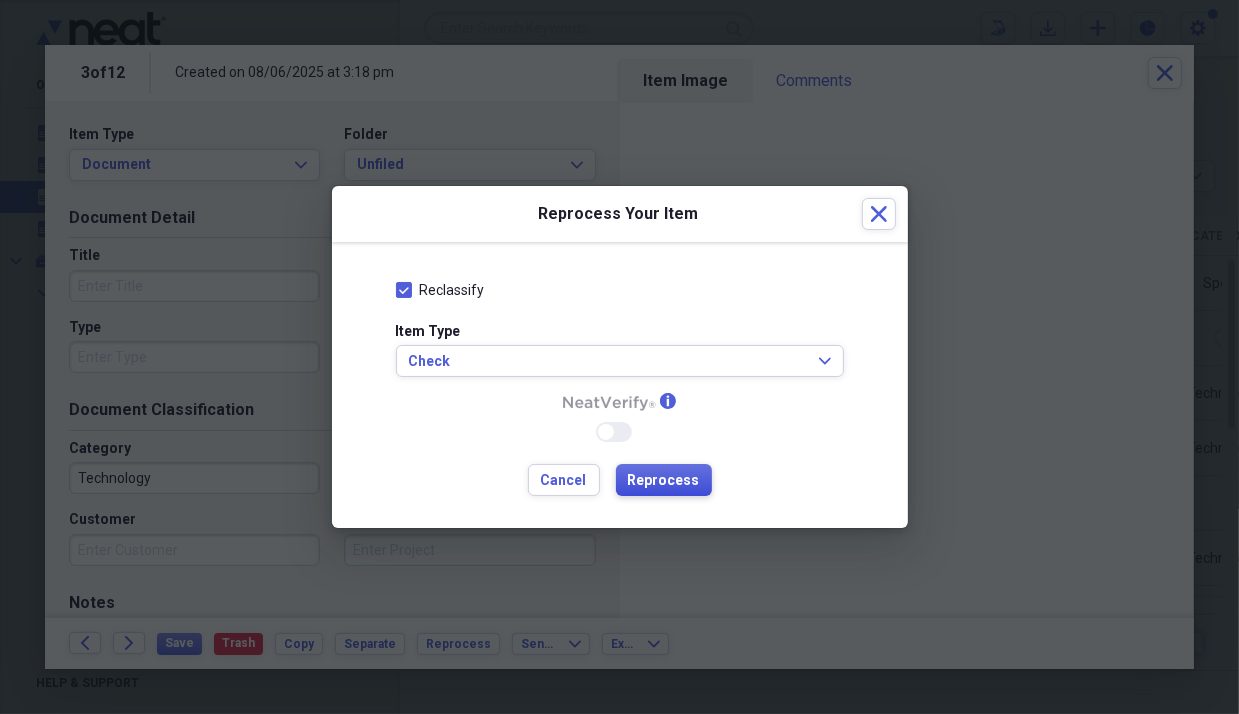 click on "Reprocess" at bounding box center [664, 481] 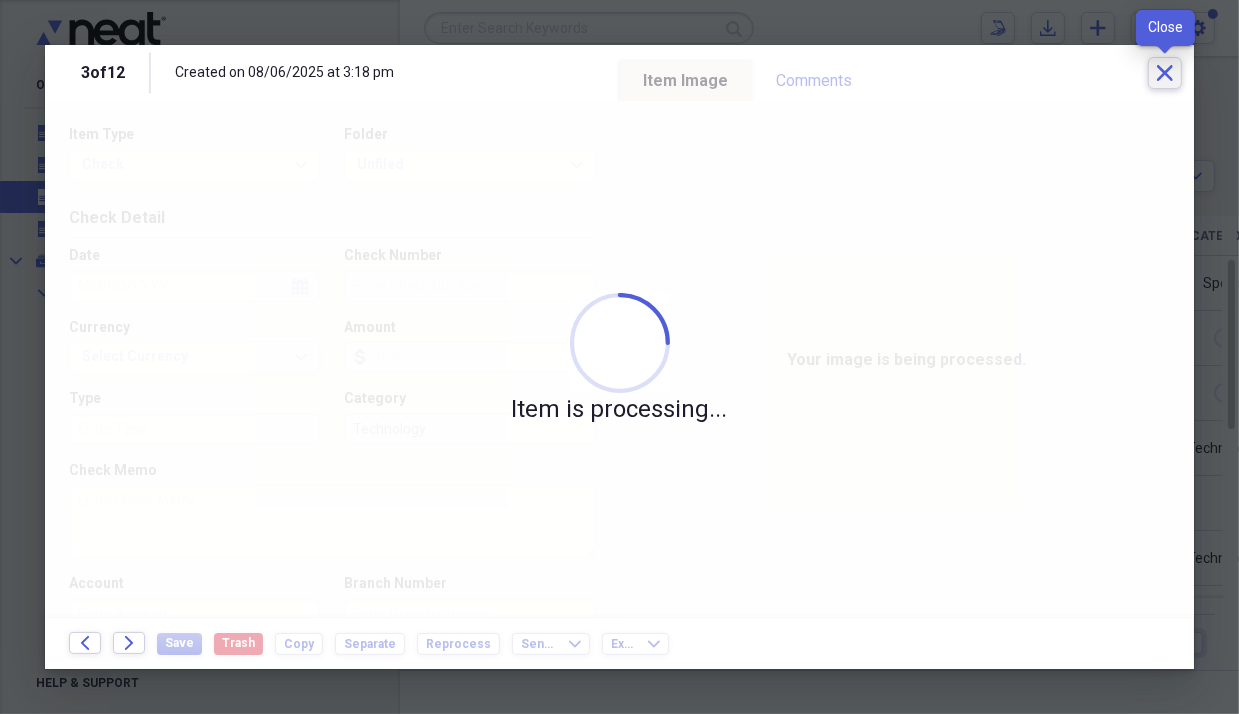 click on "Close" 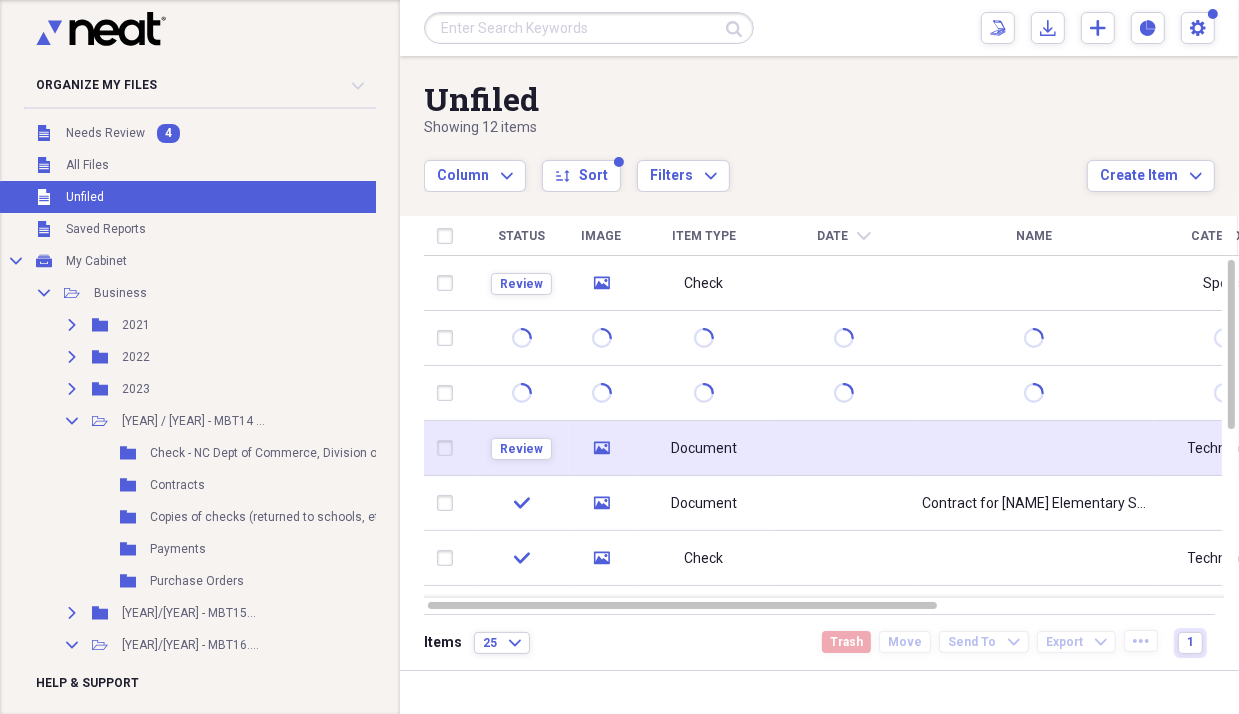 click on "media" at bounding box center (601, 448) 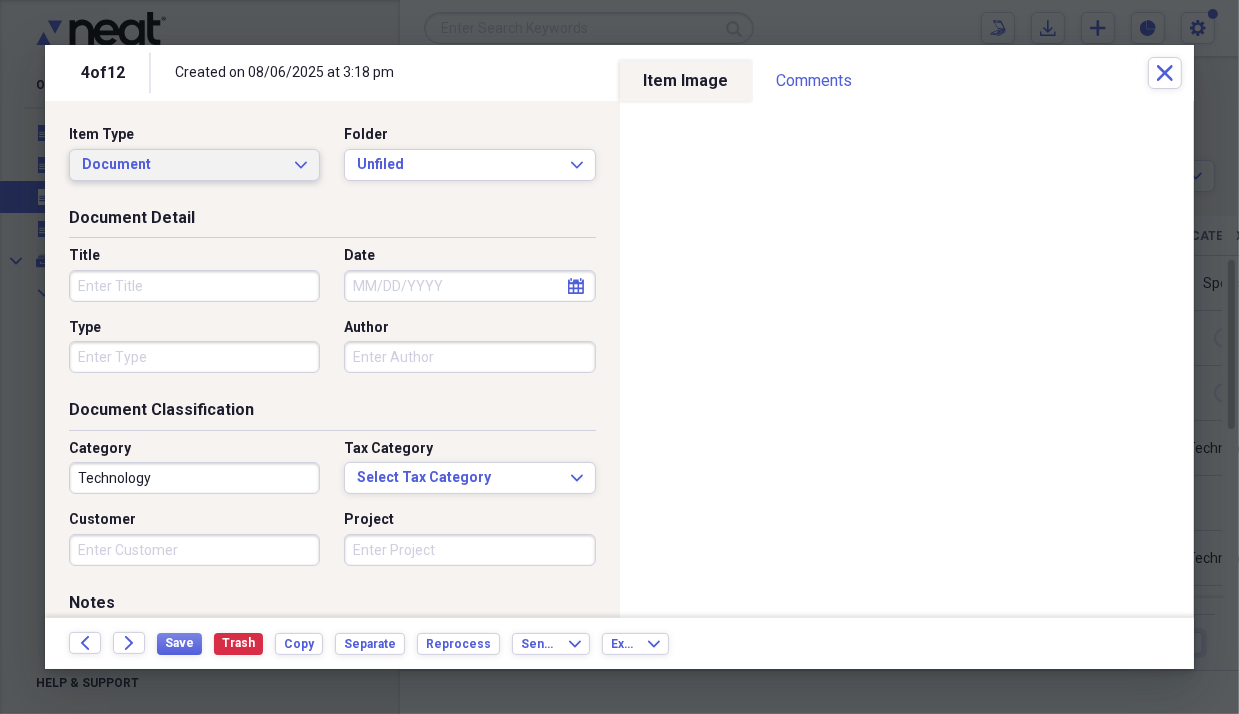 click on "Expand" 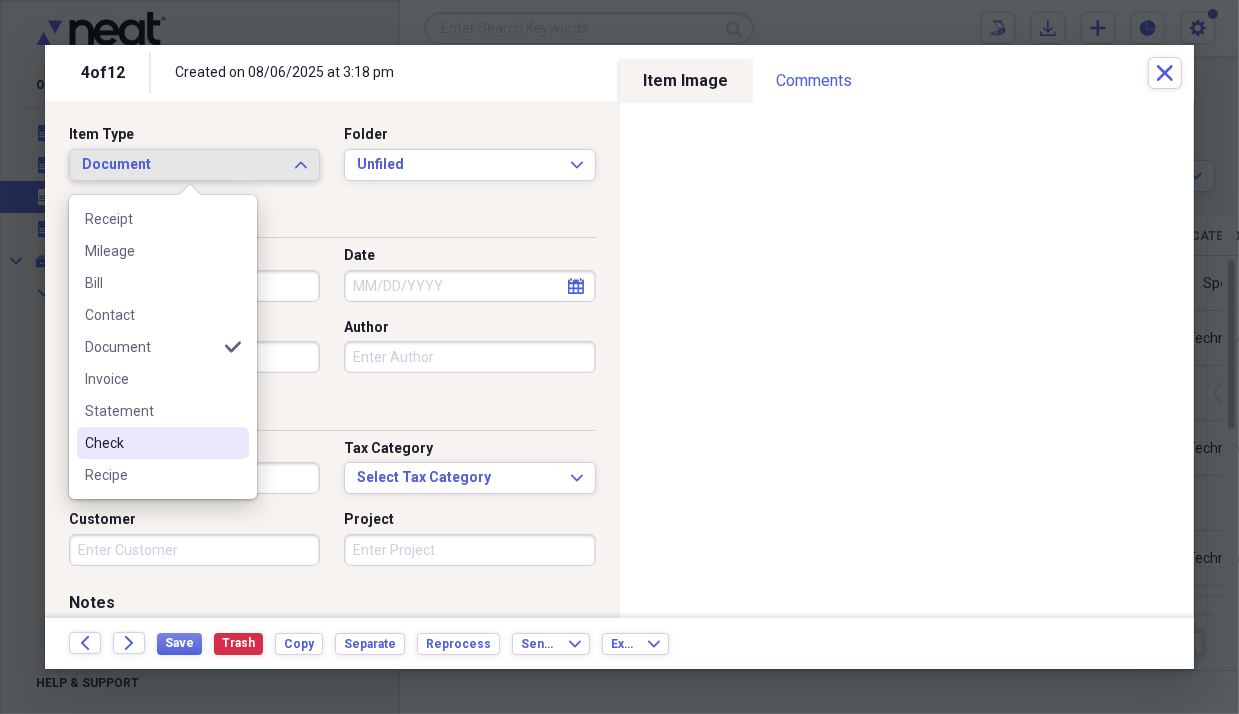 click on "Check" at bounding box center (151, 443) 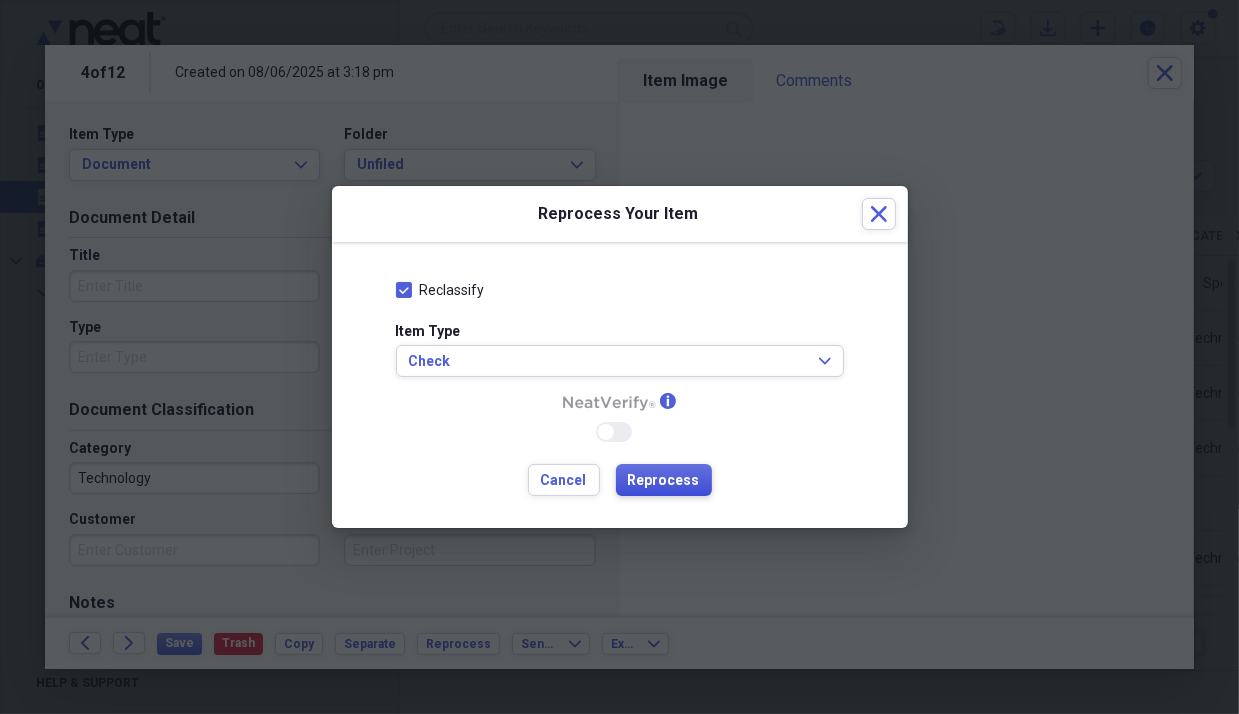 click on "Reprocess" at bounding box center (664, 481) 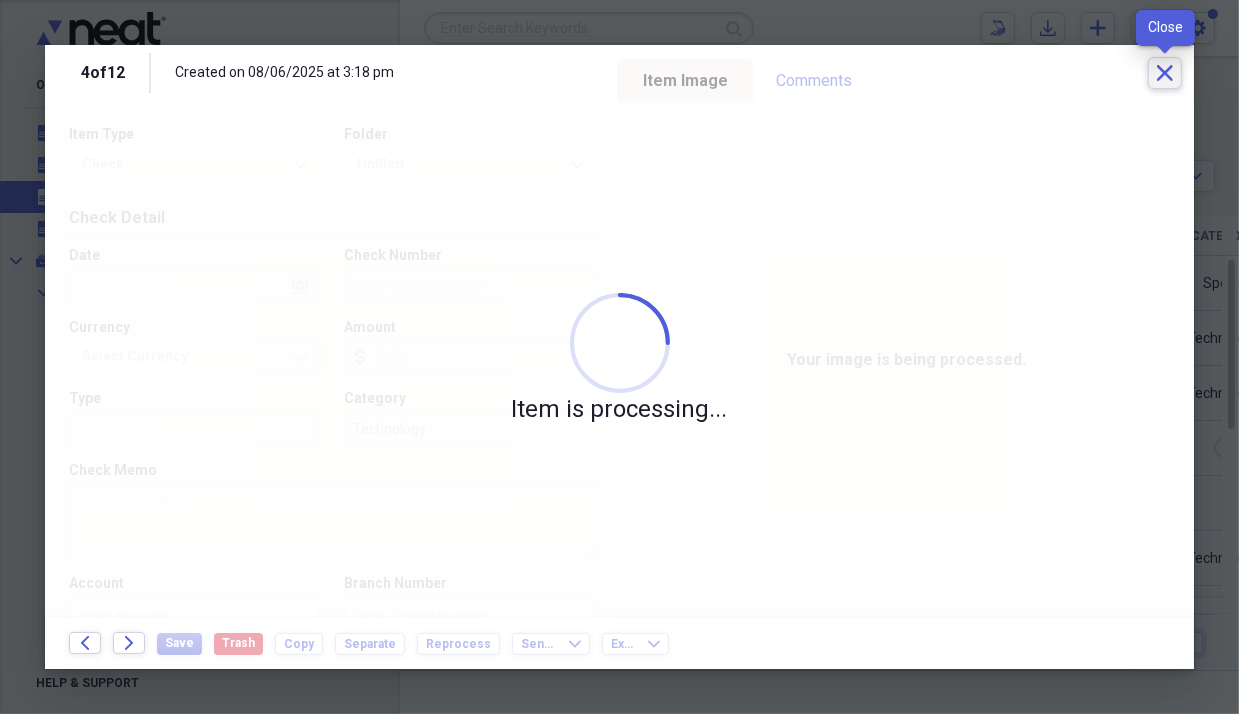 click on "Close" 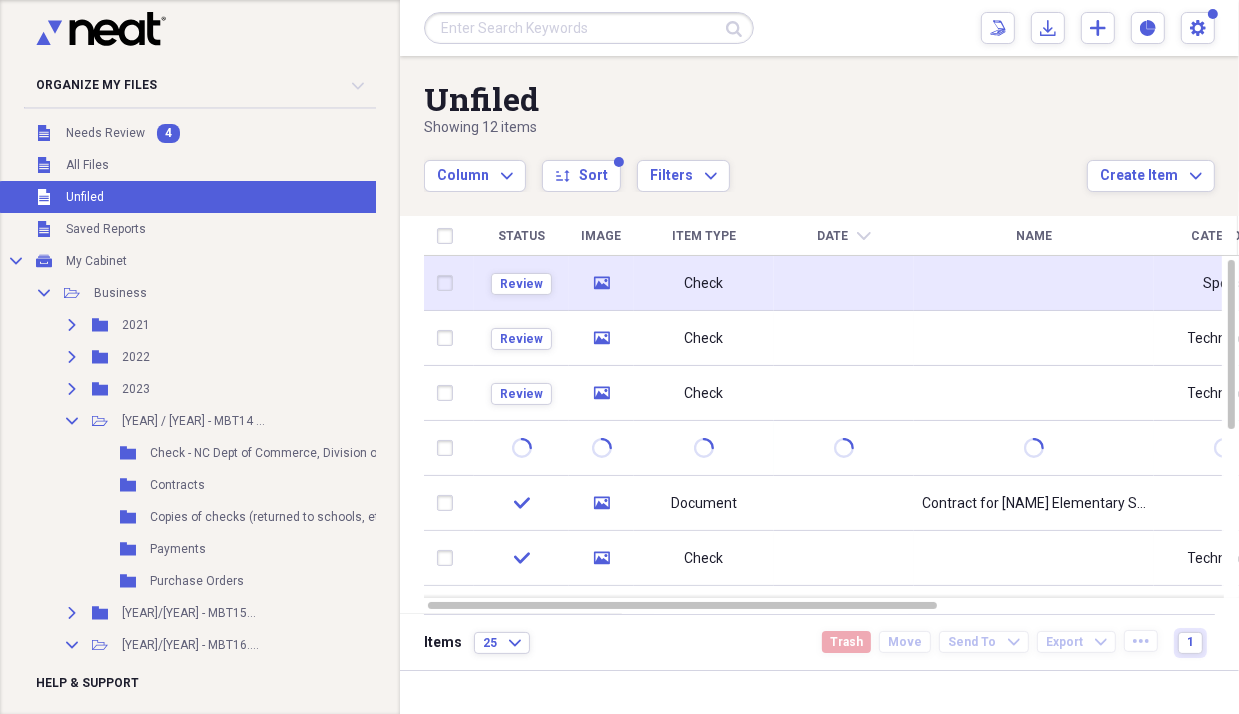 click on "Check" at bounding box center (704, 283) 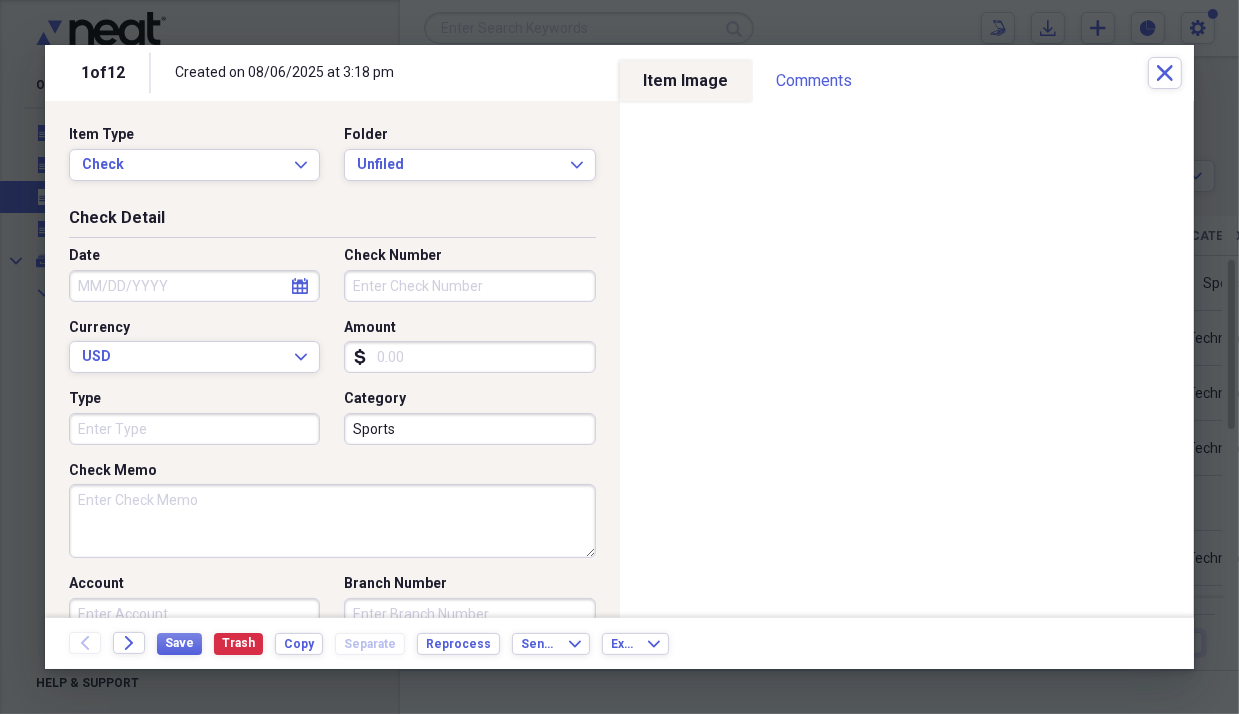 select on "7" 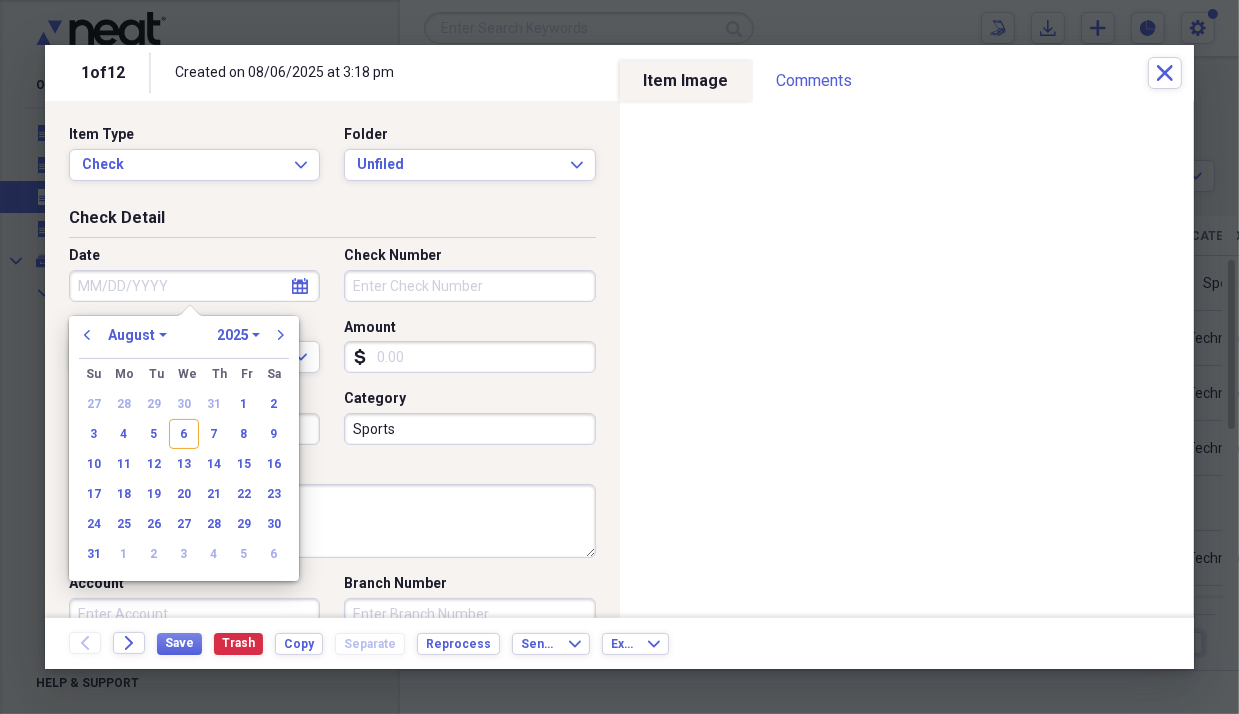 click on "Date" at bounding box center [194, 286] 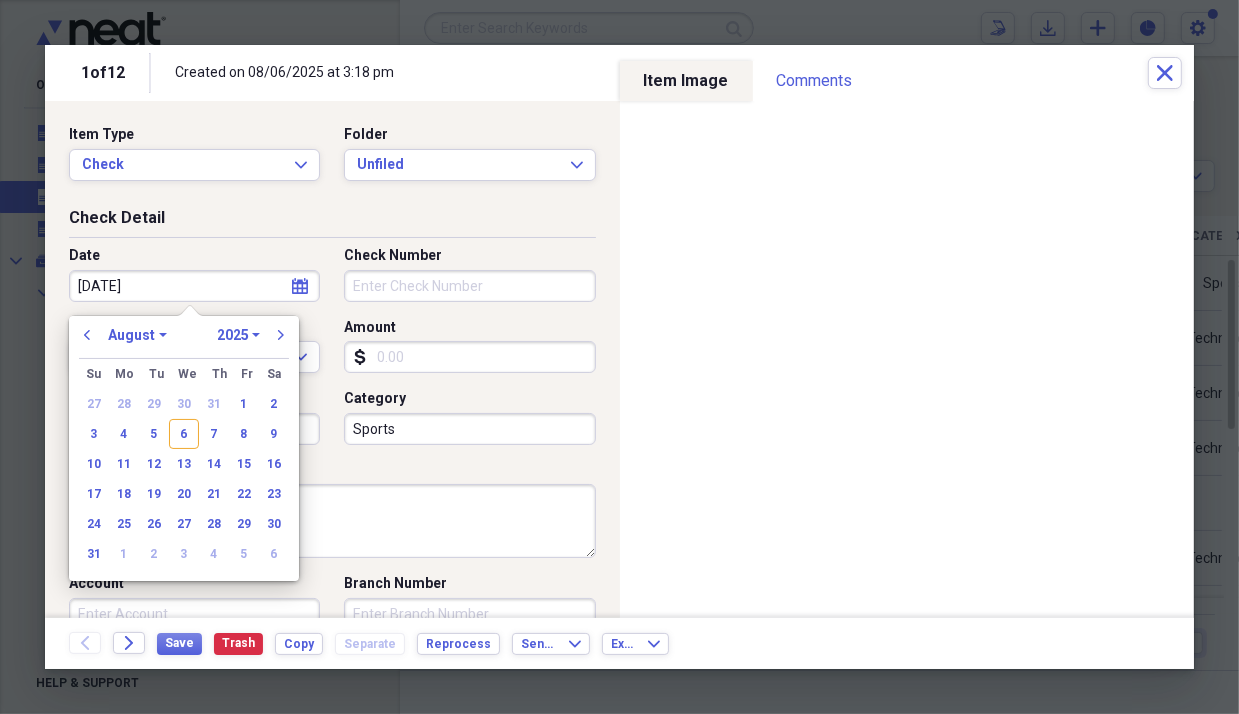 type on "[DATE]" 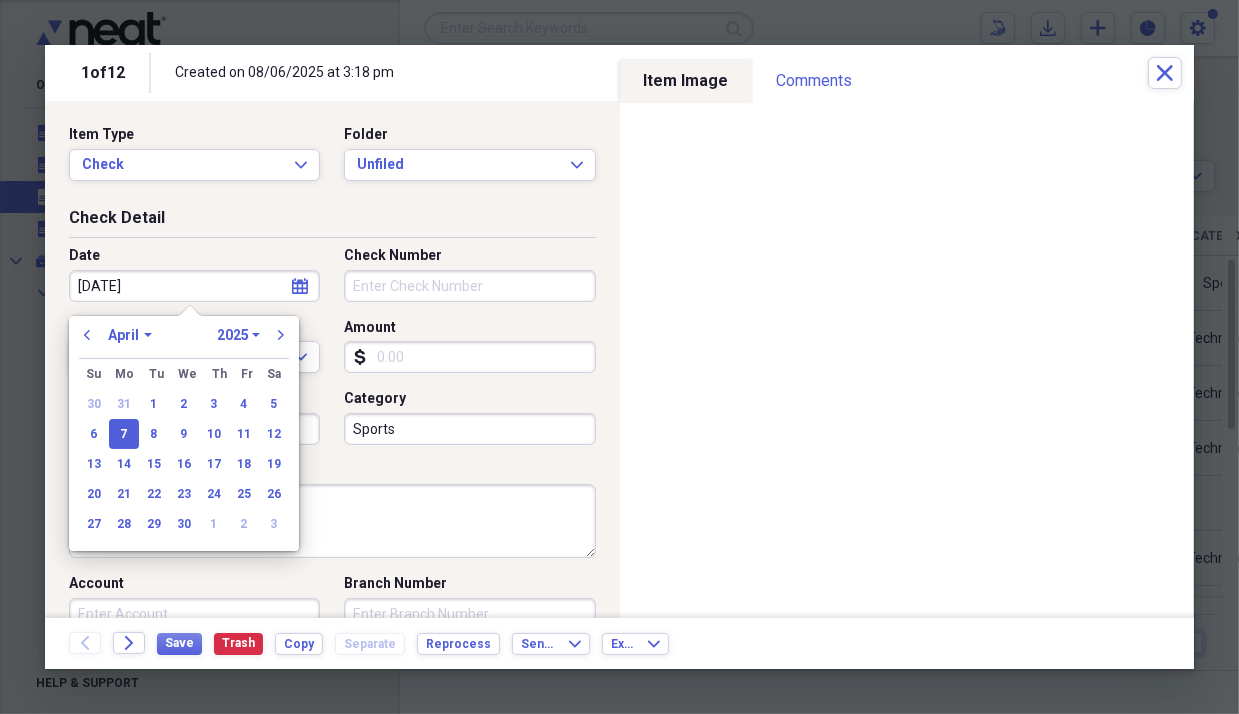 type on "04/07/2025" 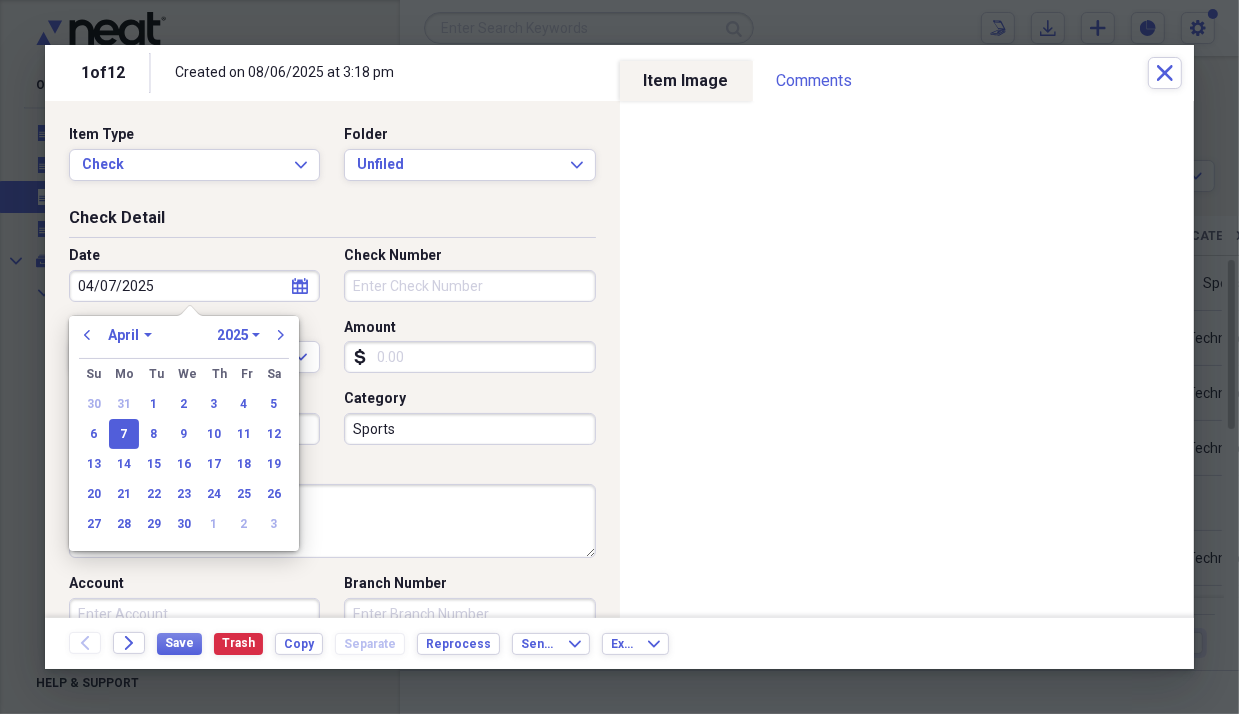 type 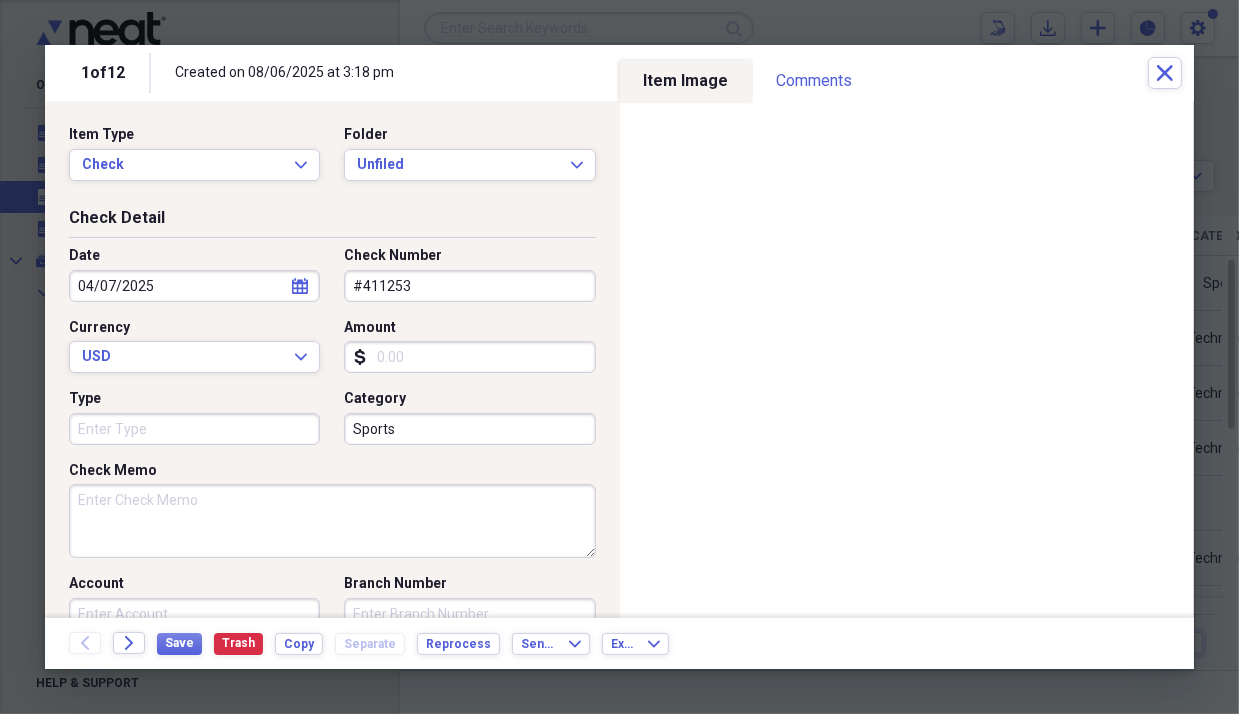 type on "#411253" 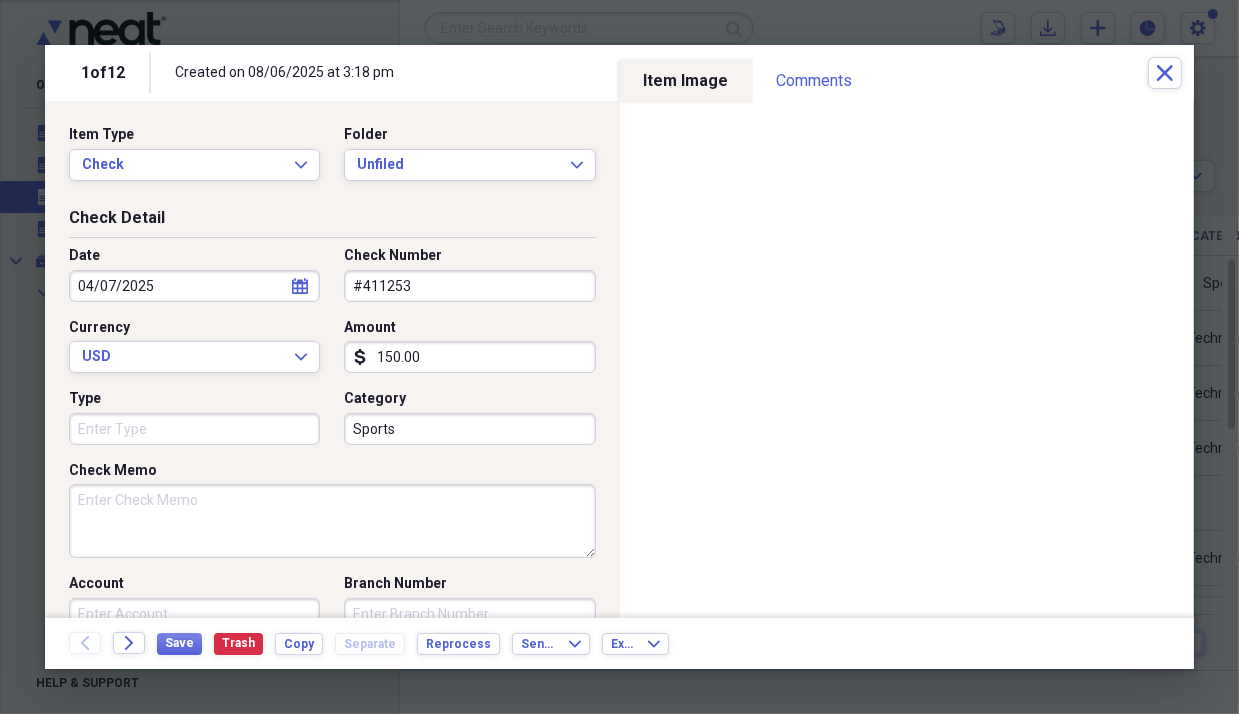 click on "150.00" at bounding box center (469, 357) 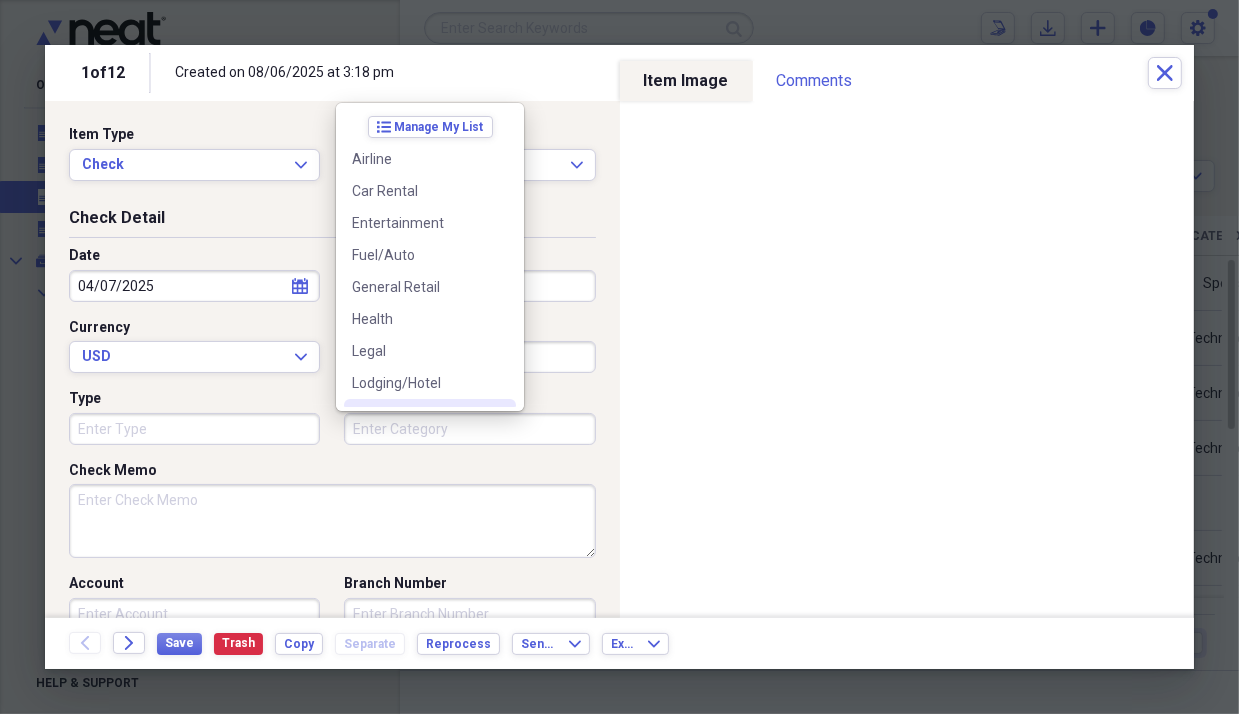 type 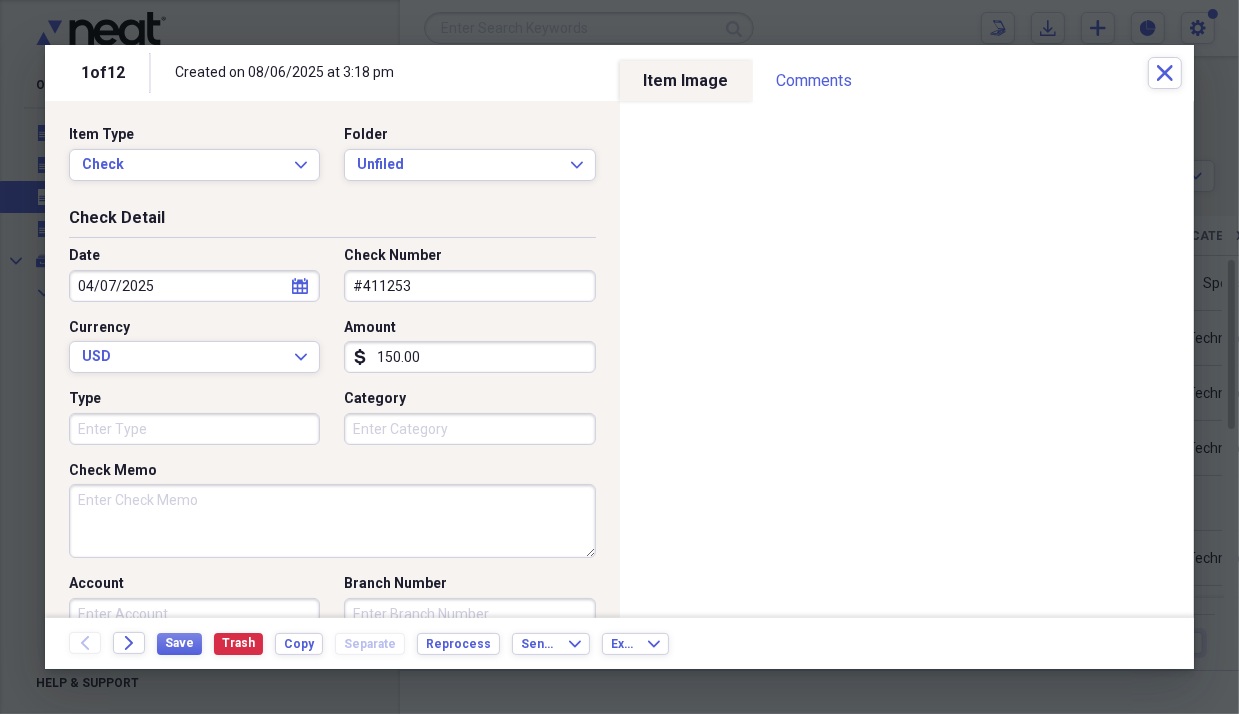 click on "Check Memo" at bounding box center (332, 521) 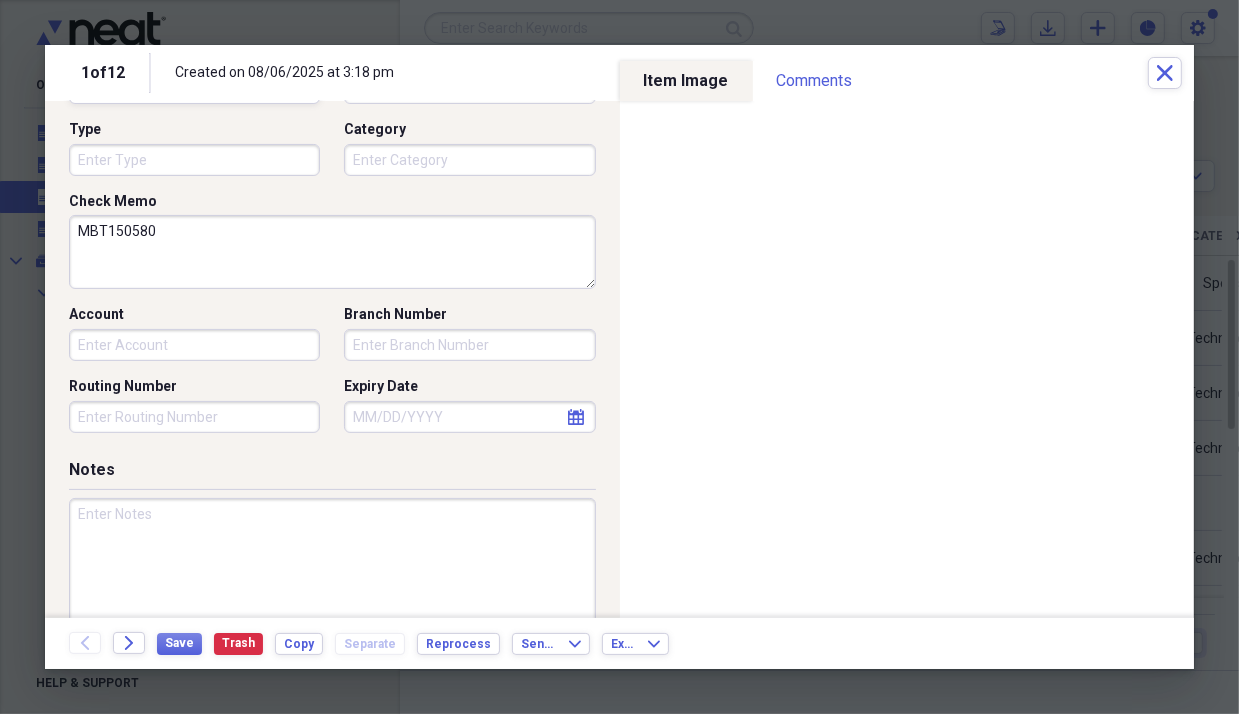 scroll, scrollTop: 292, scrollLeft: 0, axis: vertical 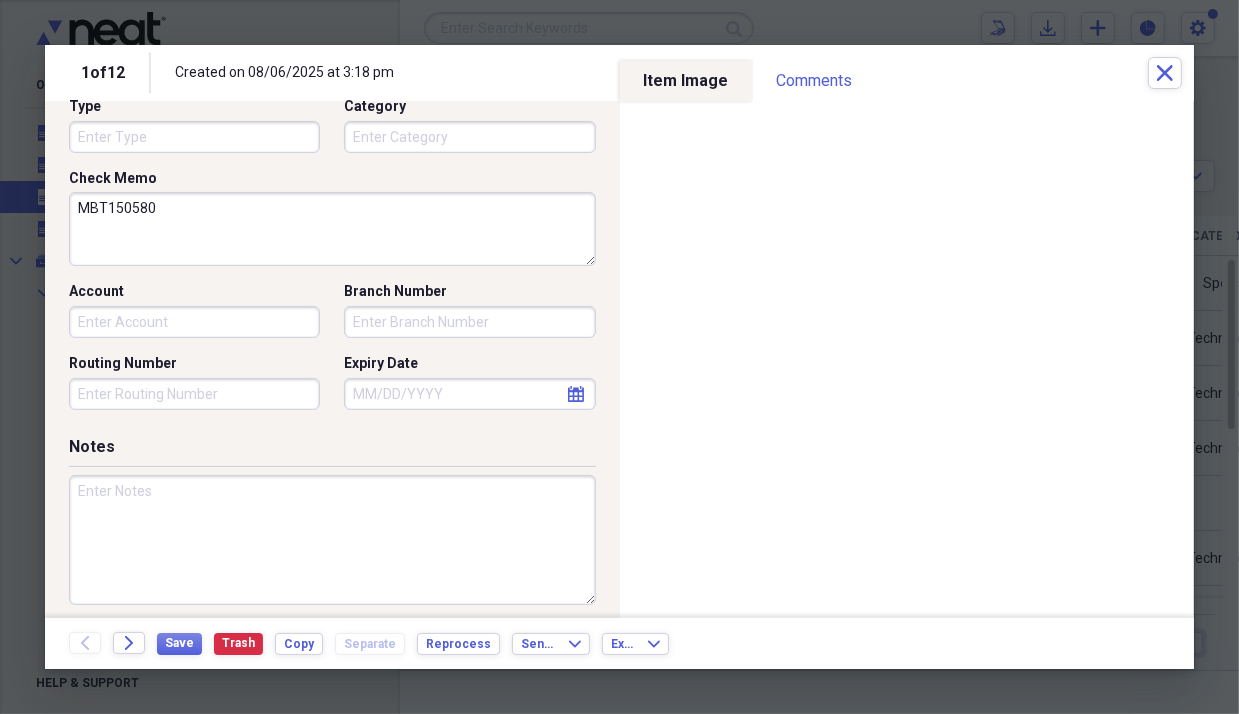 type on "MBT150580" 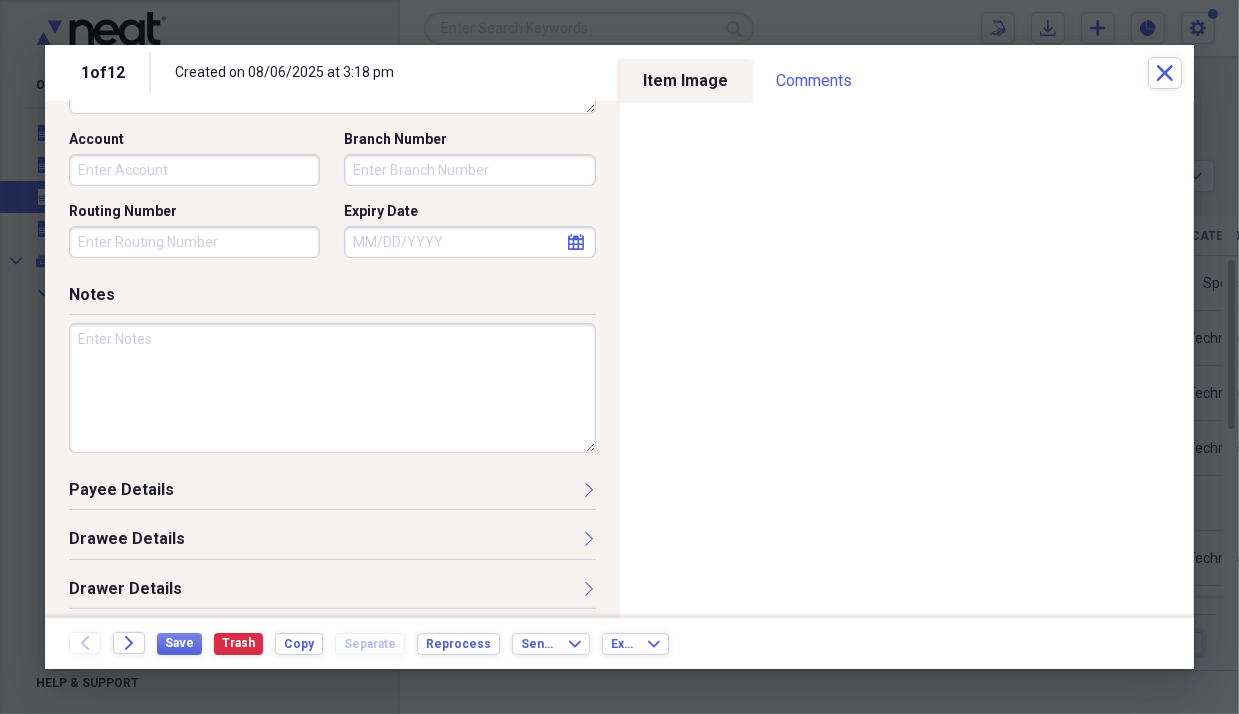 click on "Payee Details" at bounding box center [332, 494] 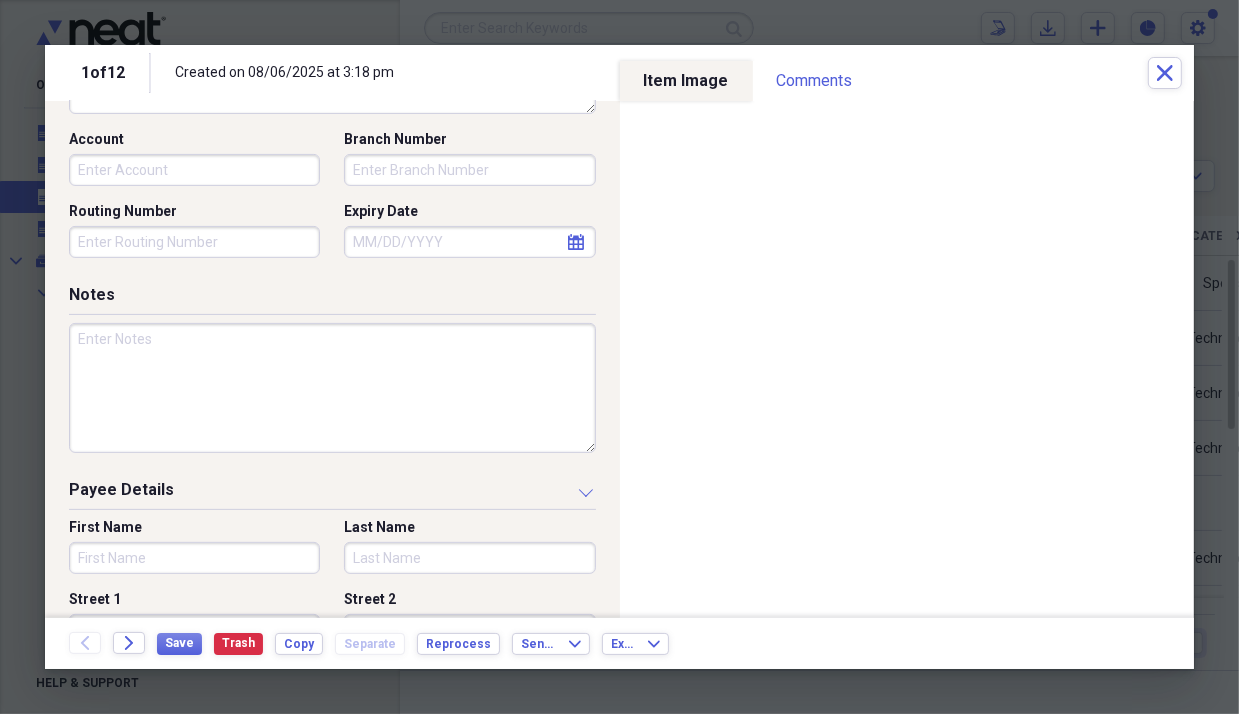click on "First Name" at bounding box center (194, 558) 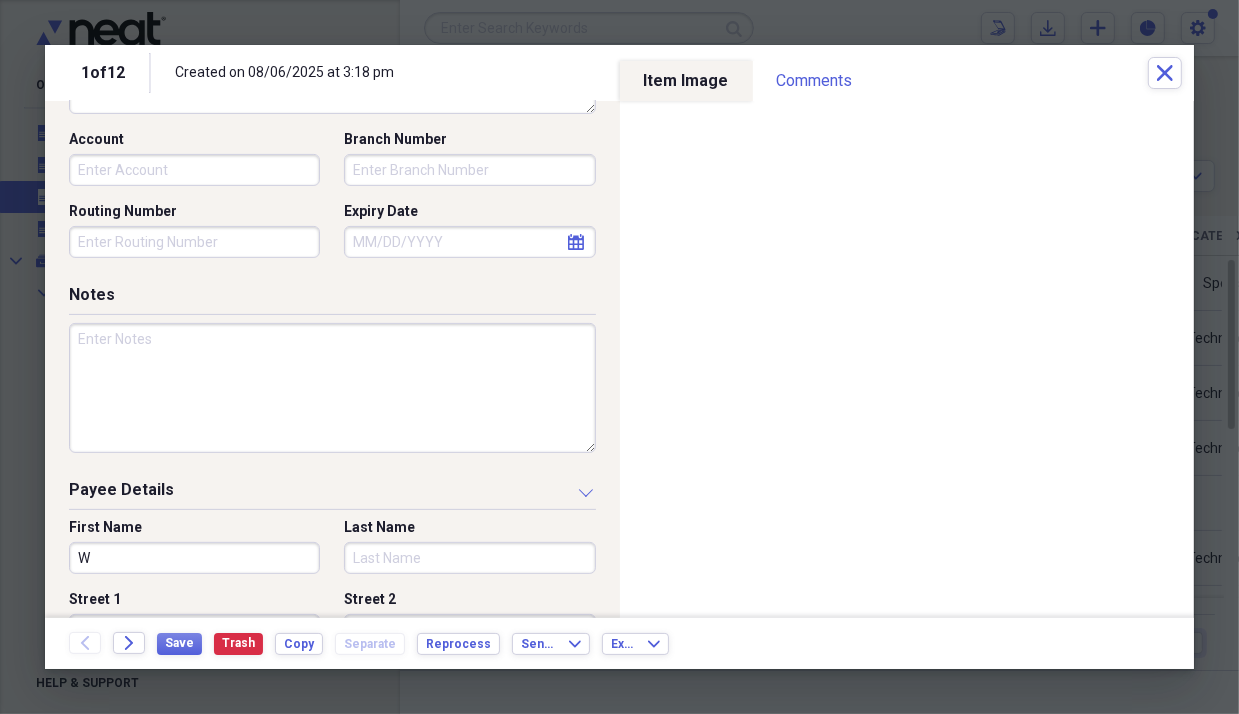 click on "W" at bounding box center (194, 558) 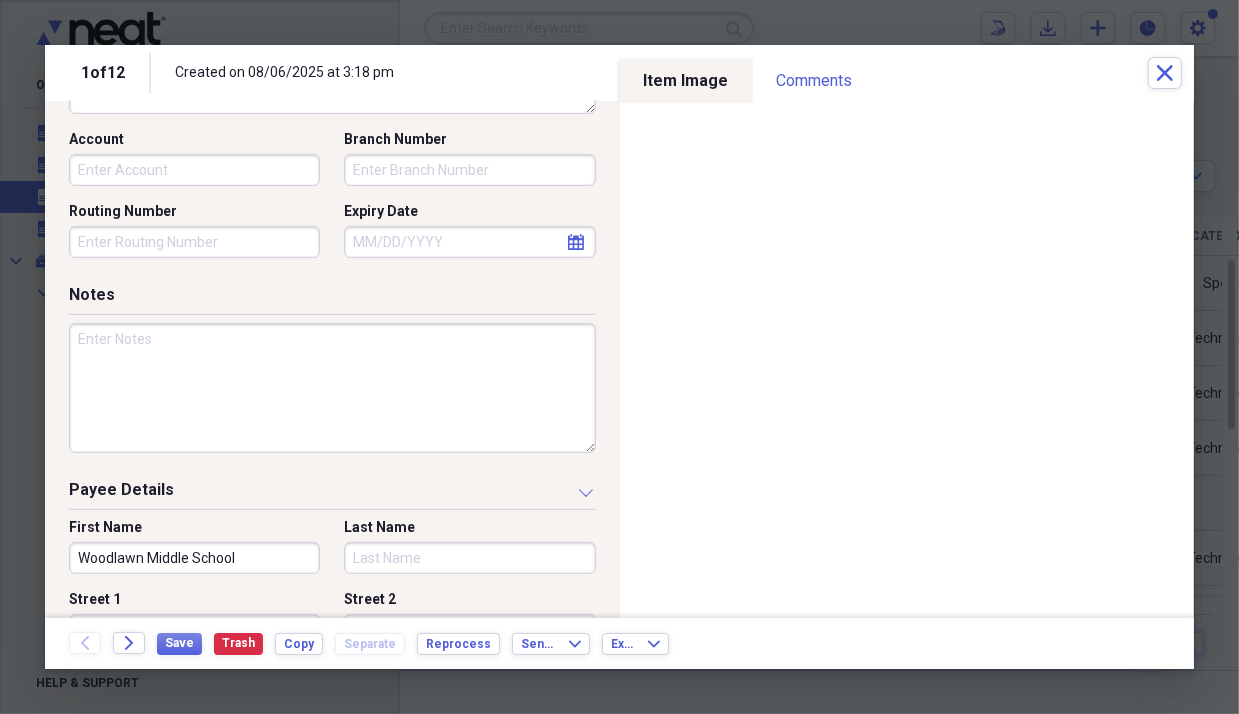 type on "Woodlawn Middle School" 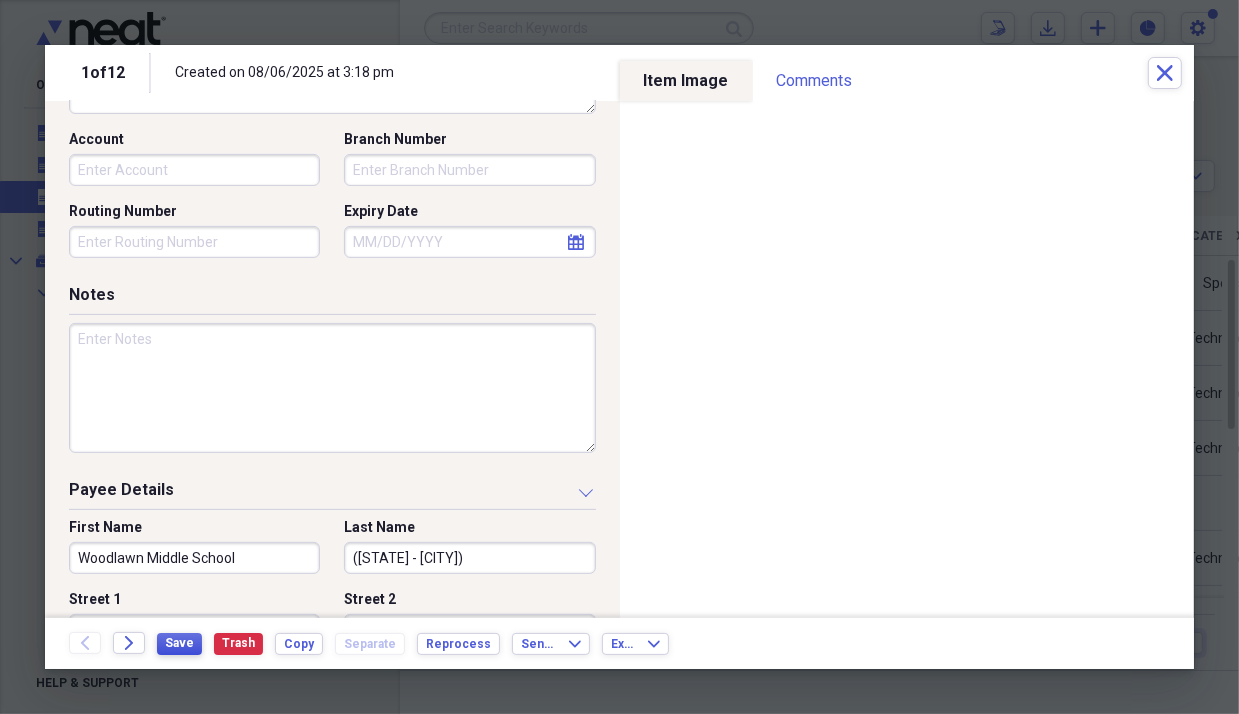 type on "([STATE] - [CITY])" 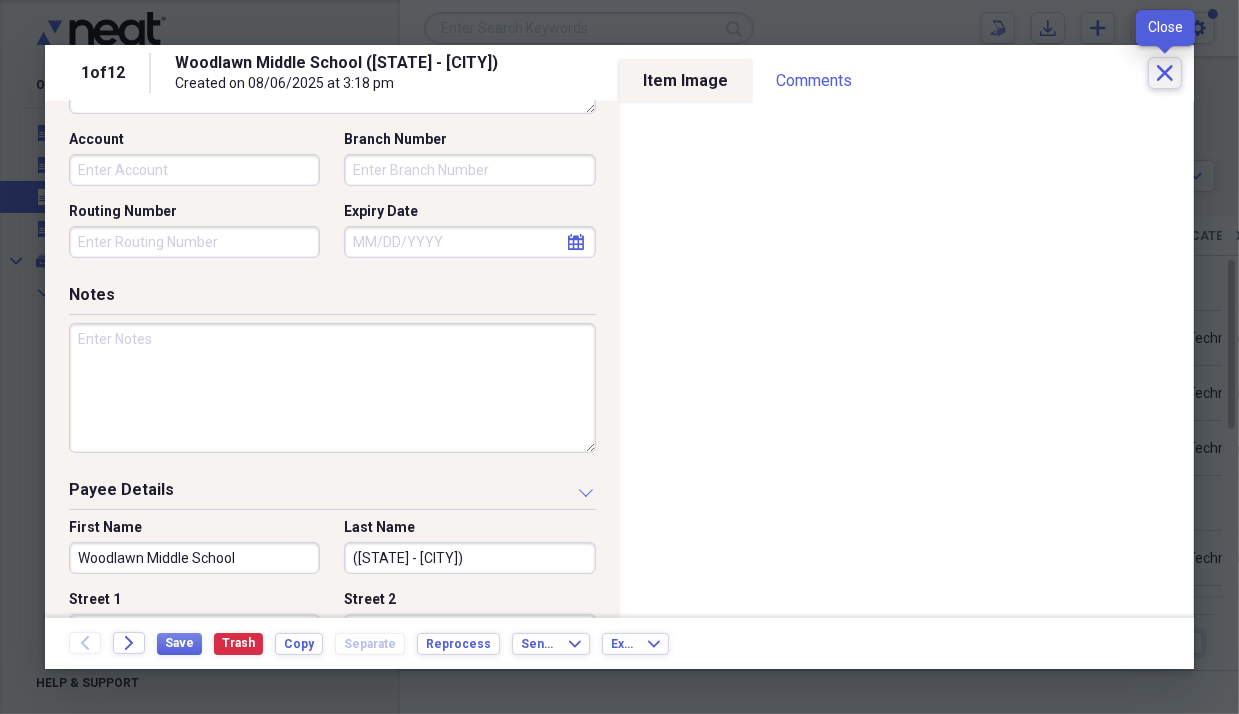click on "Close" at bounding box center (1165, 73) 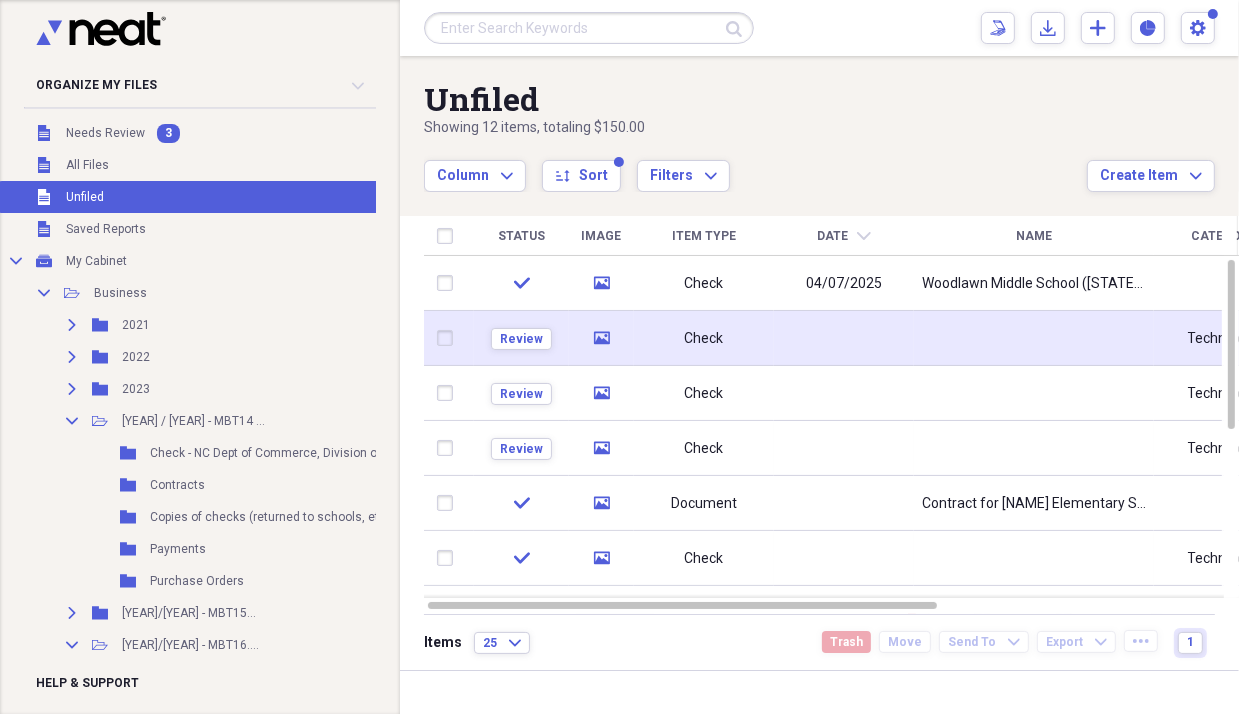 click on "Check" at bounding box center (704, 338) 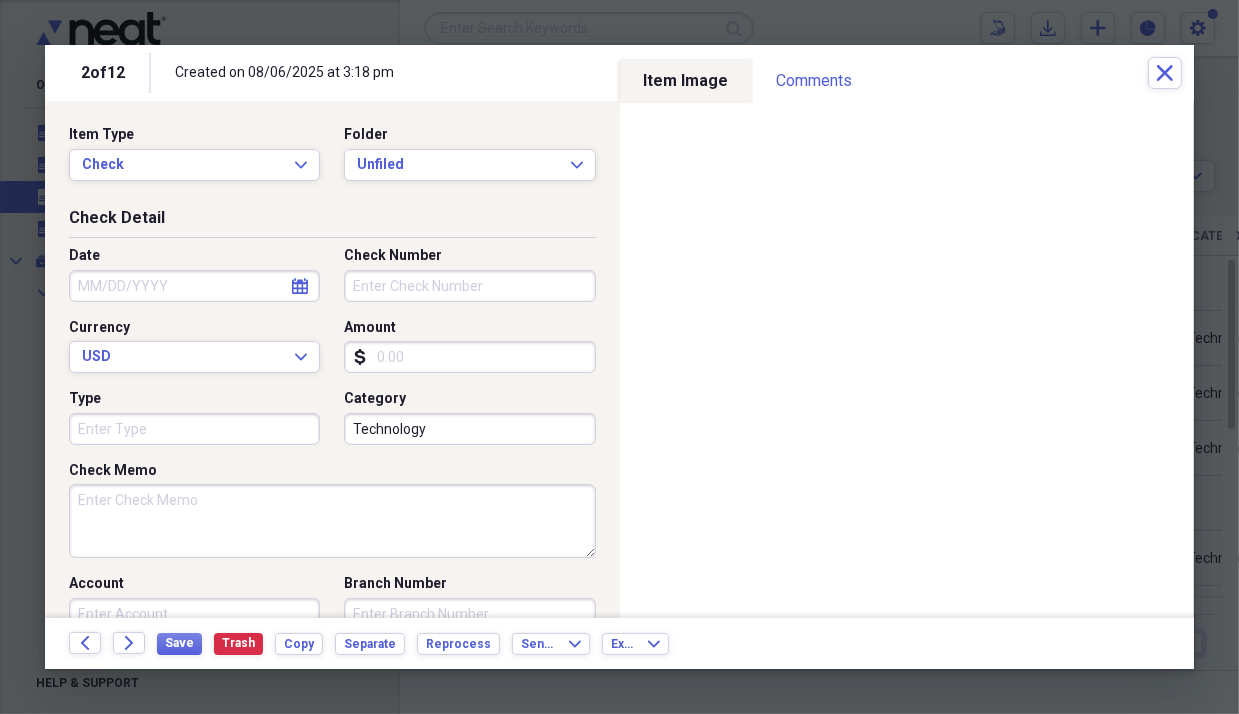 select on "7" 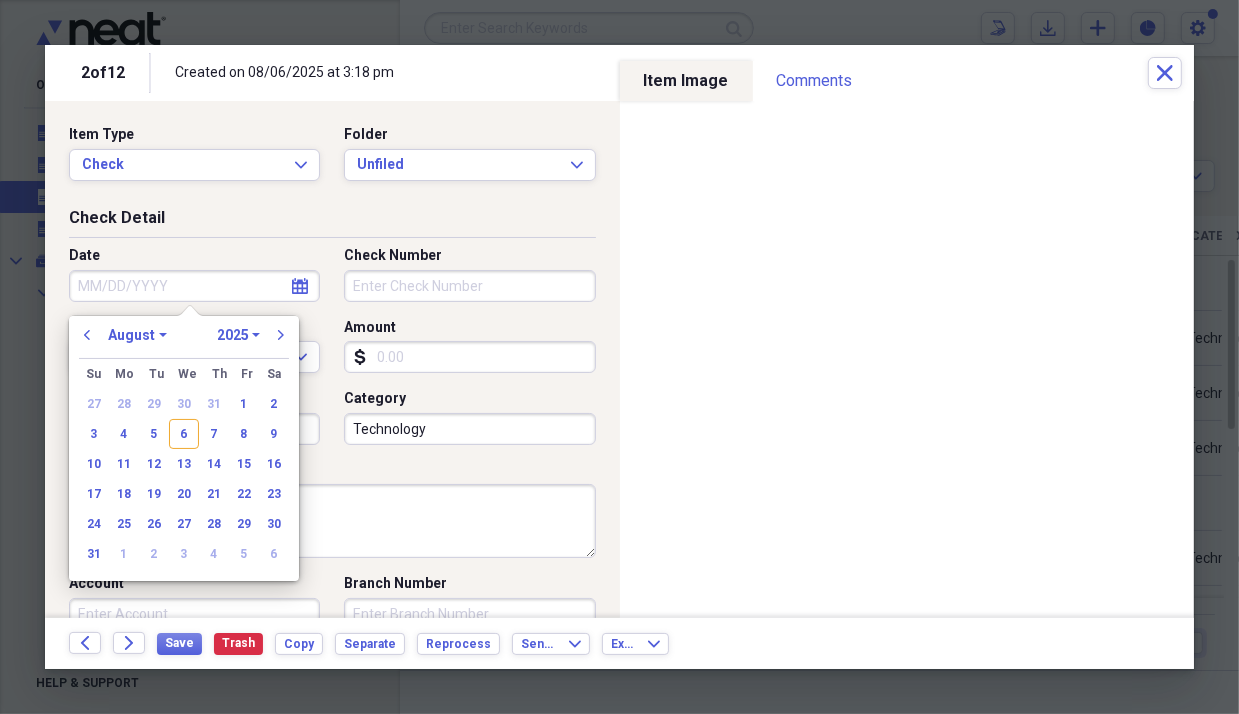 click on "Date" at bounding box center (194, 286) 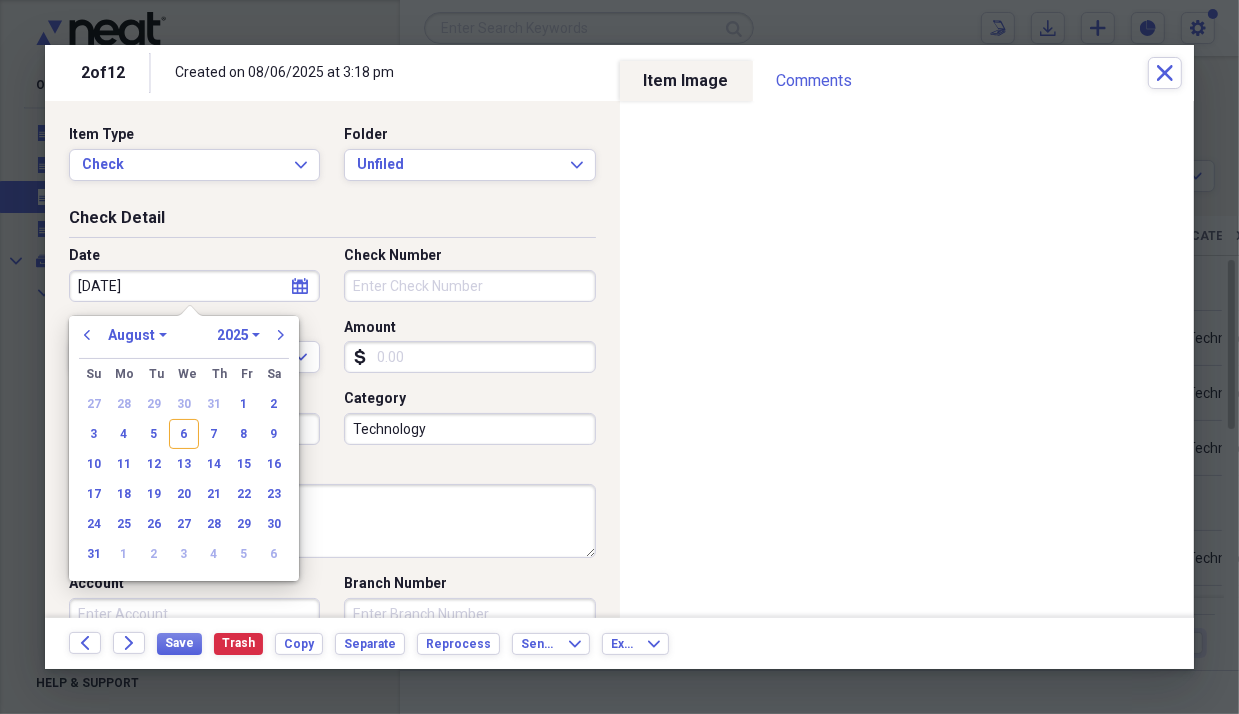 type on "[DATE]" 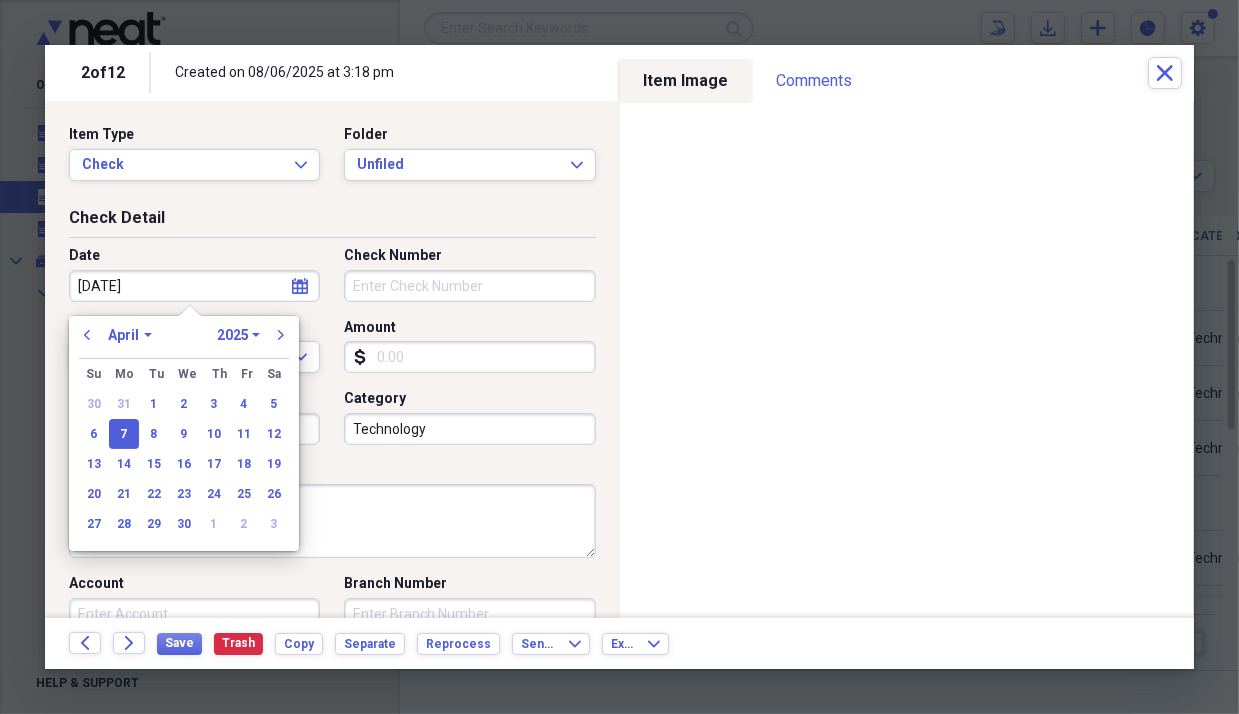 type on "04/07/2025" 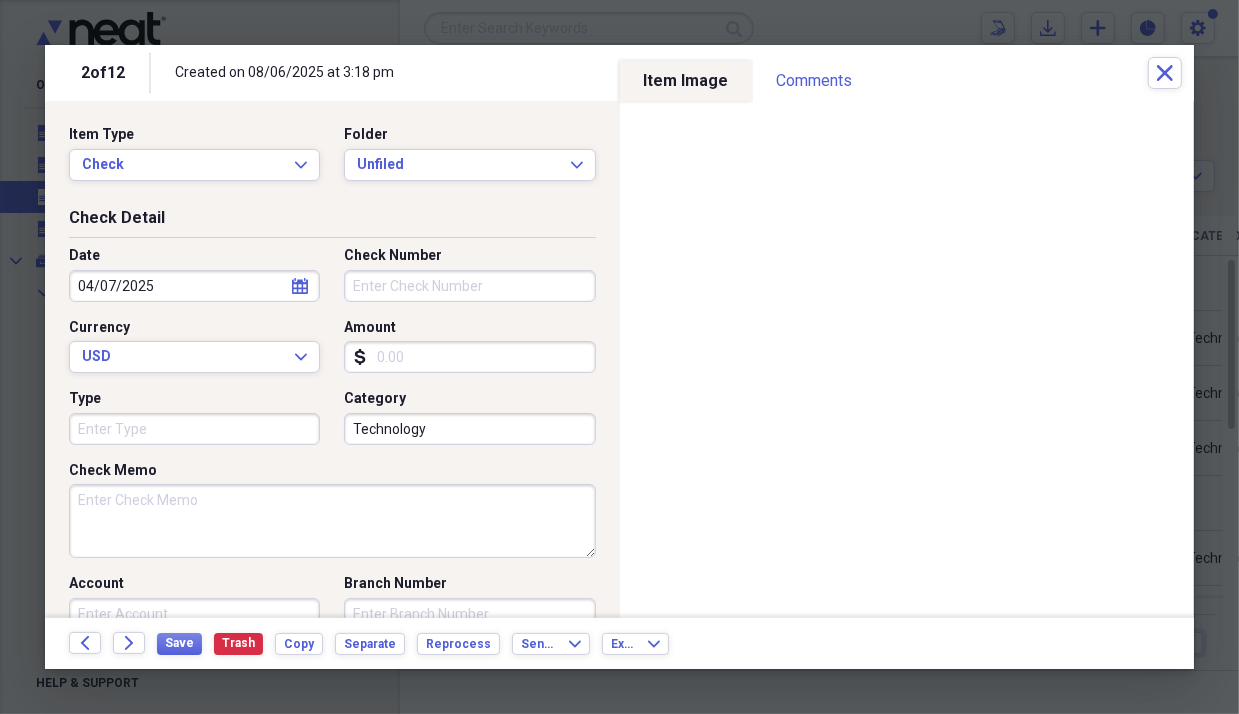 click on "Check Number" at bounding box center [469, 286] 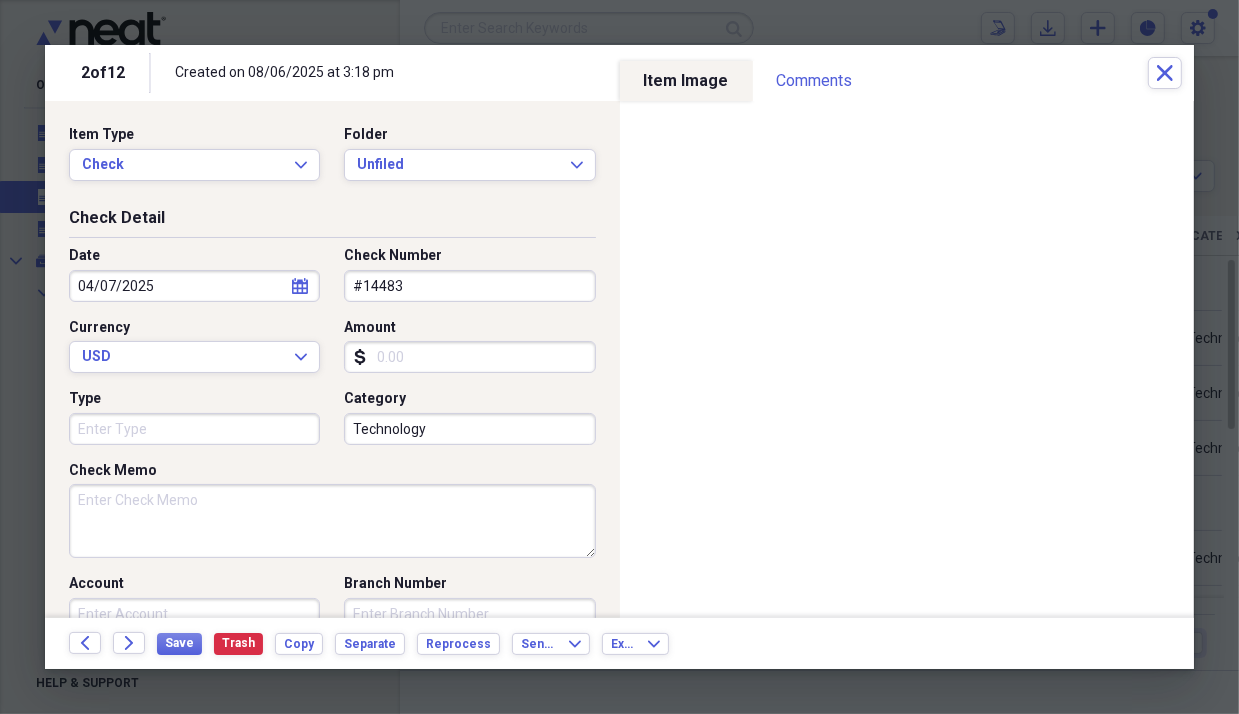 type on "#14483" 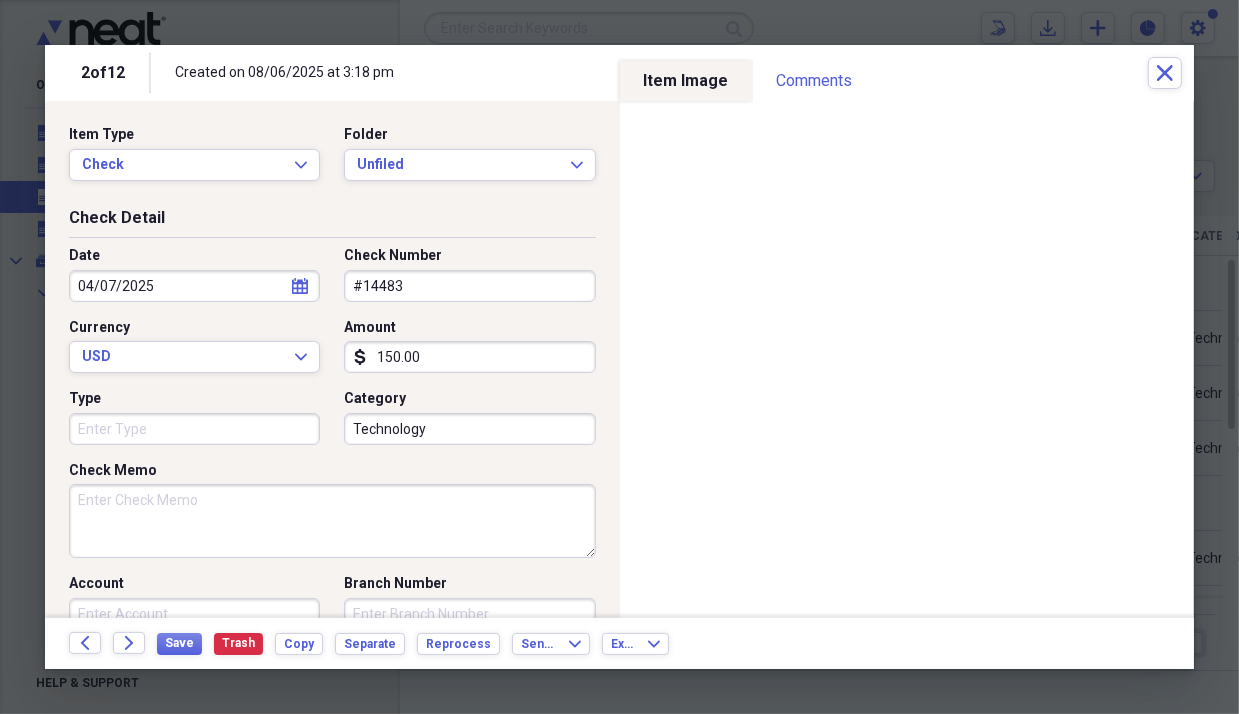 type on "150.00" 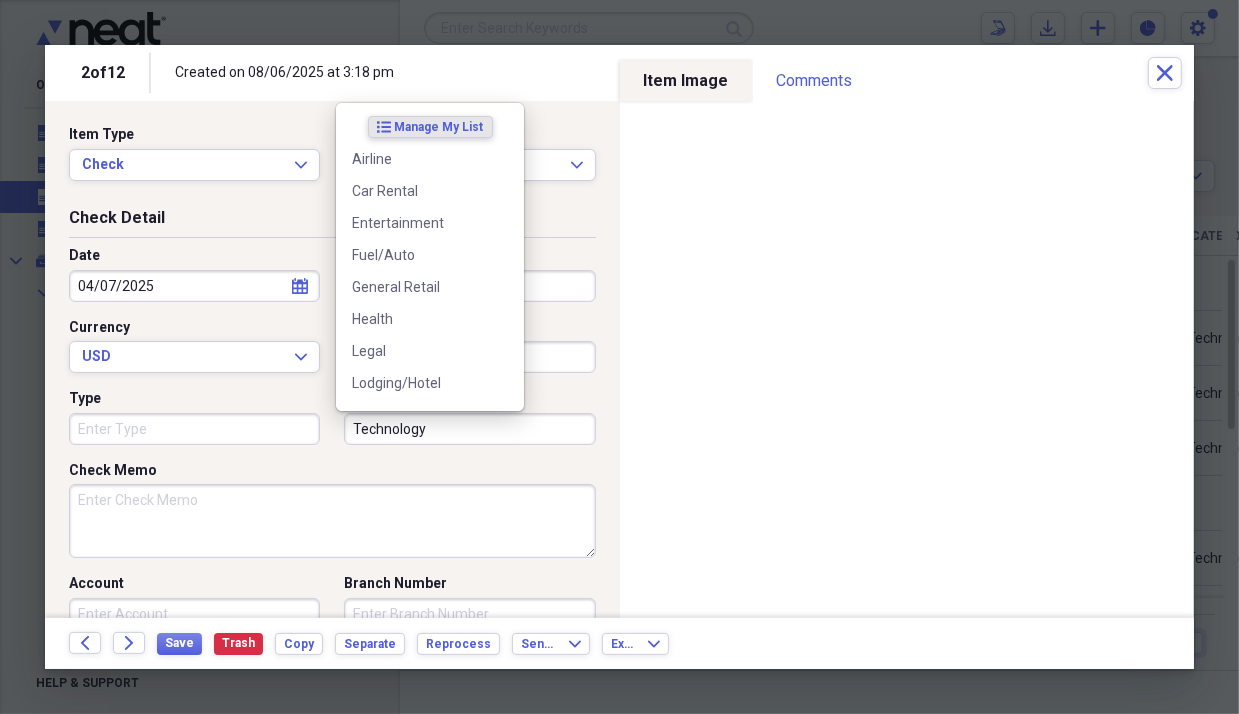click on "Technology" at bounding box center (469, 429) 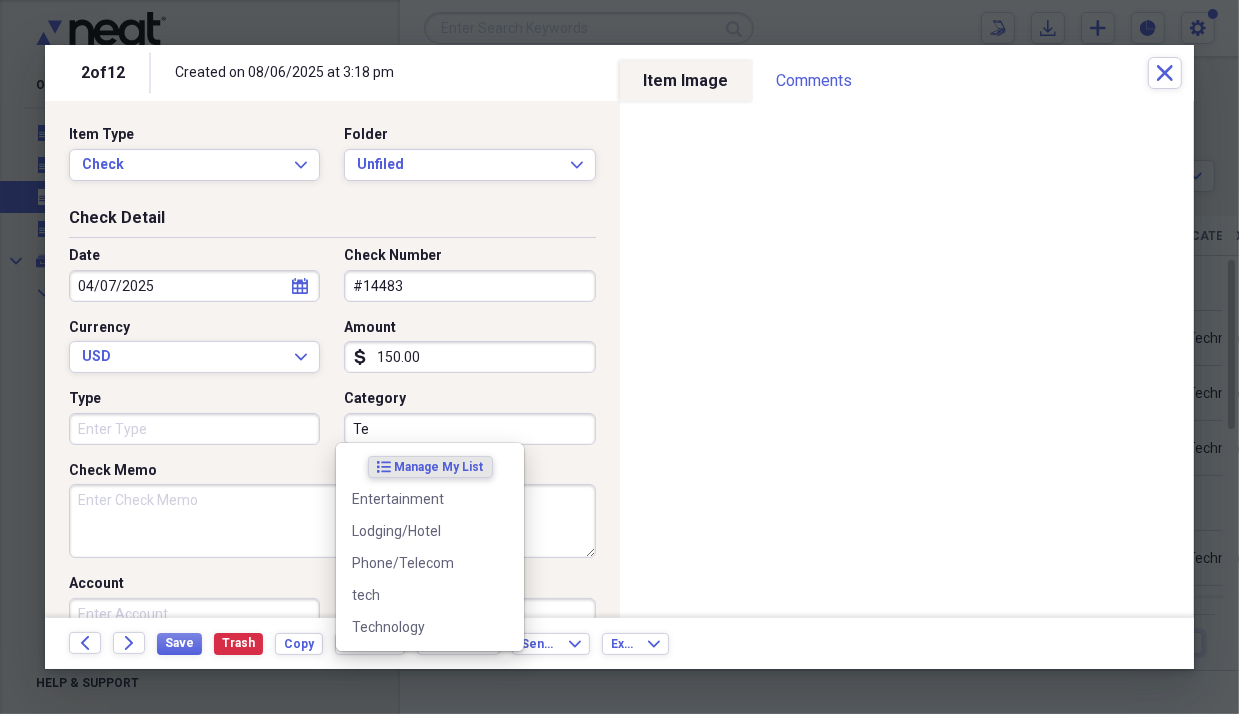 type on "T" 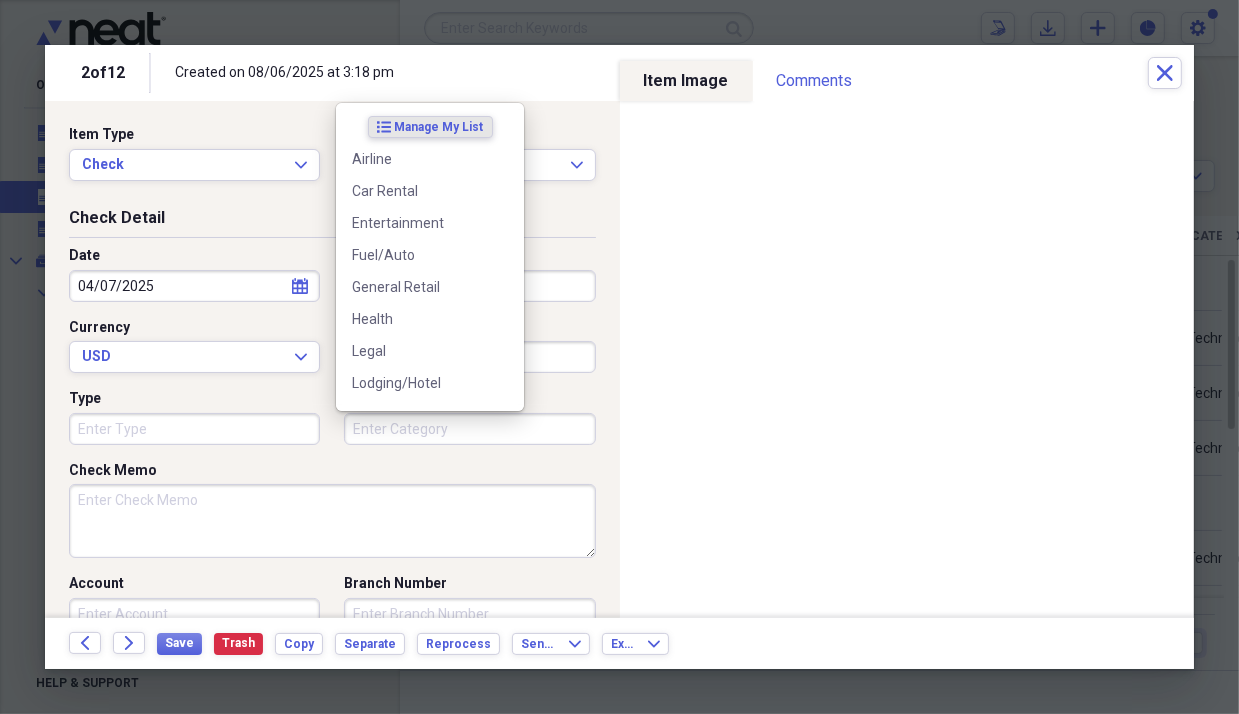 type 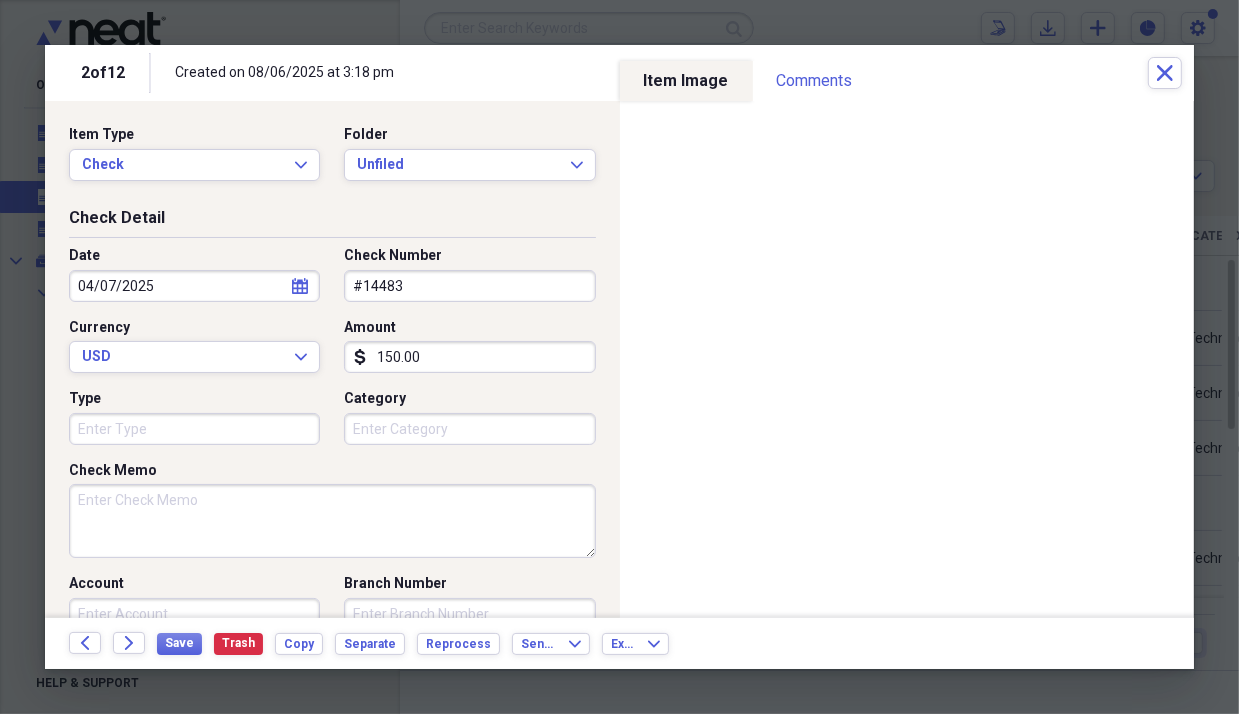 click on "Check Memo" at bounding box center [332, 521] 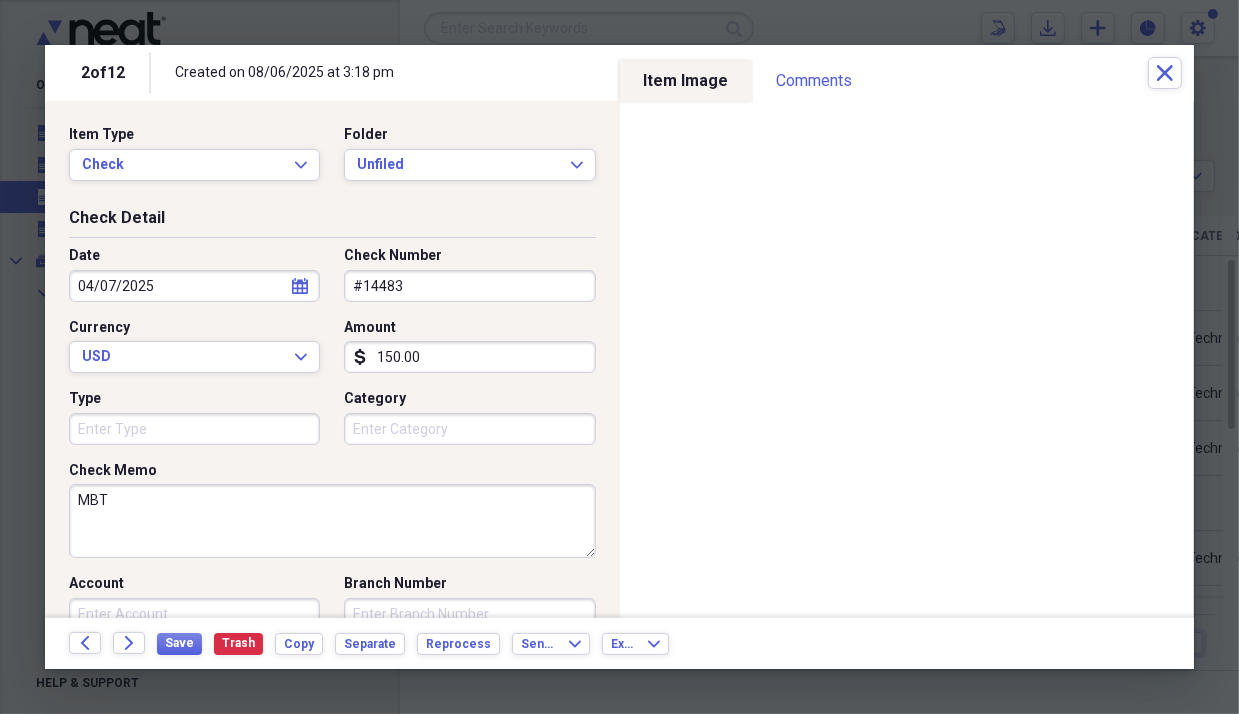 click on "MBT" at bounding box center [332, 521] 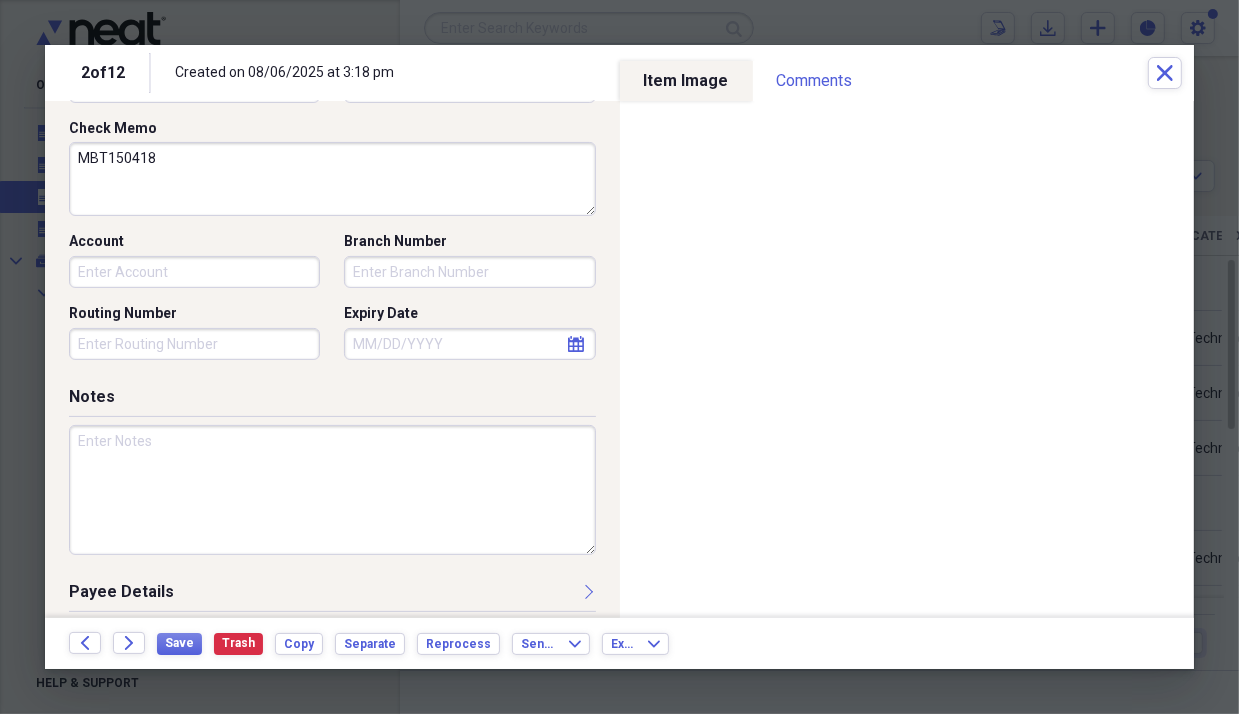 scroll, scrollTop: 353, scrollLeft: 0, axis: vertical 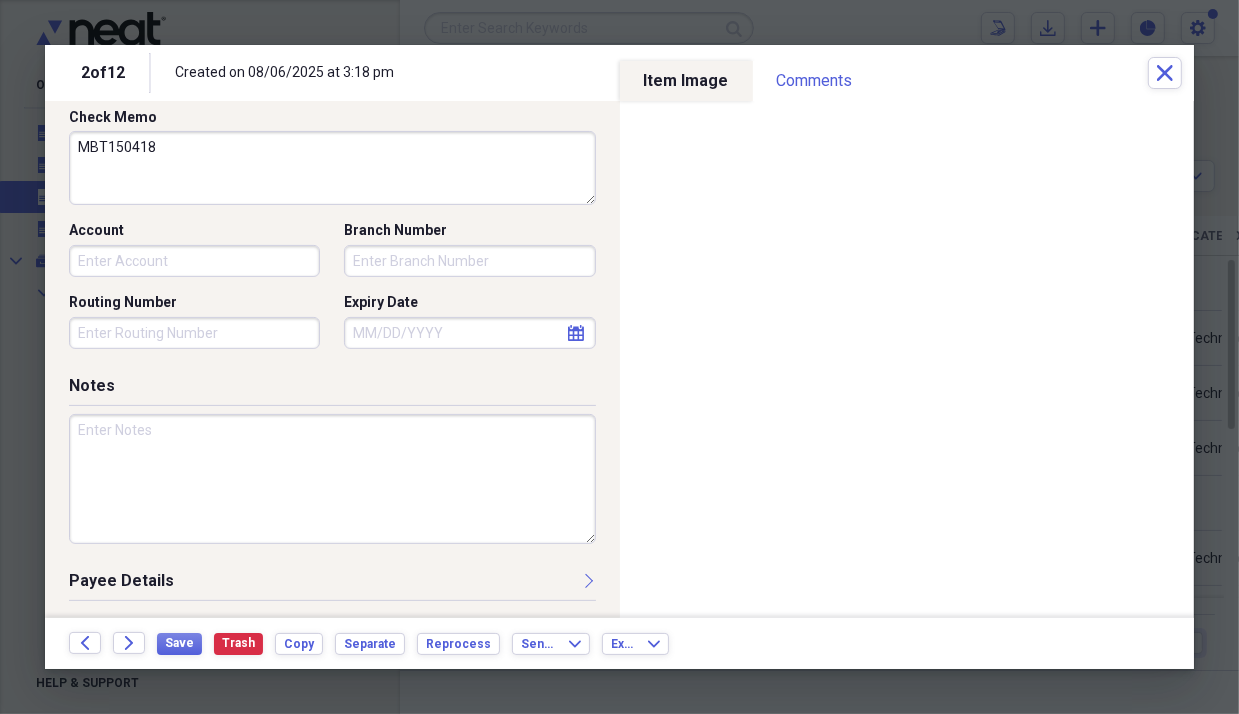 type on "MBT150418" 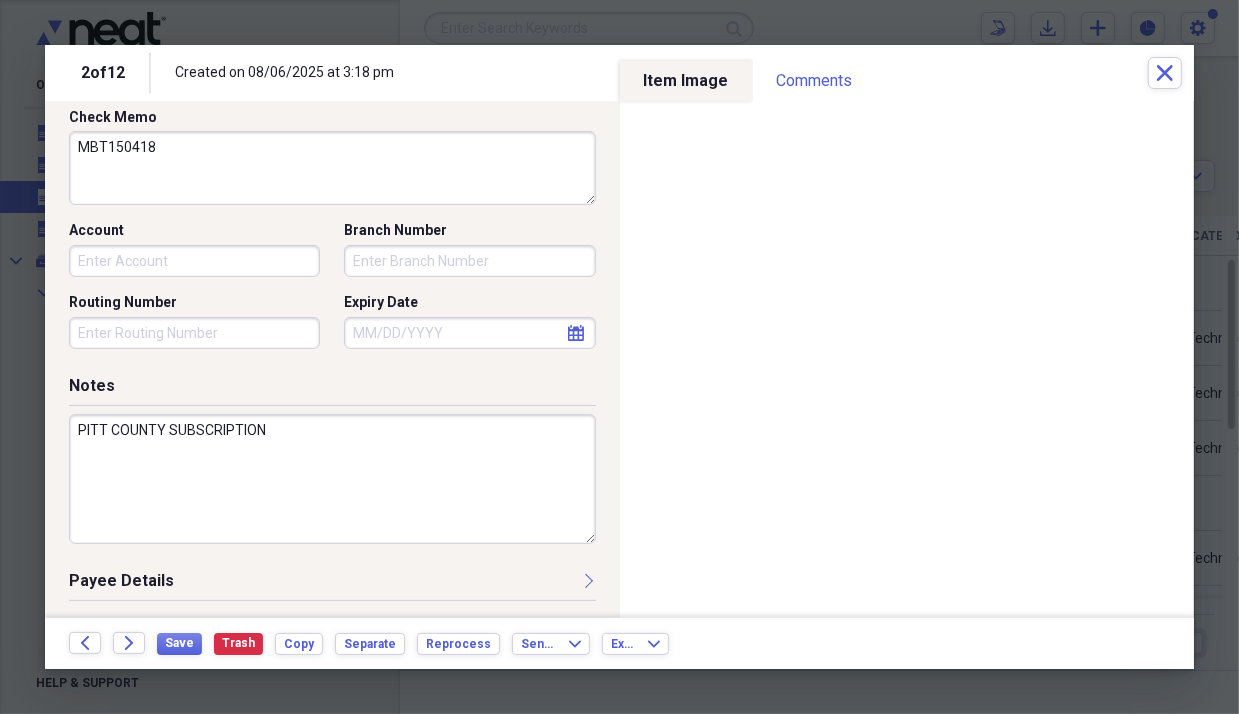 scroll, scrollTop: 444, scrollLeft: 0, axis: vertical 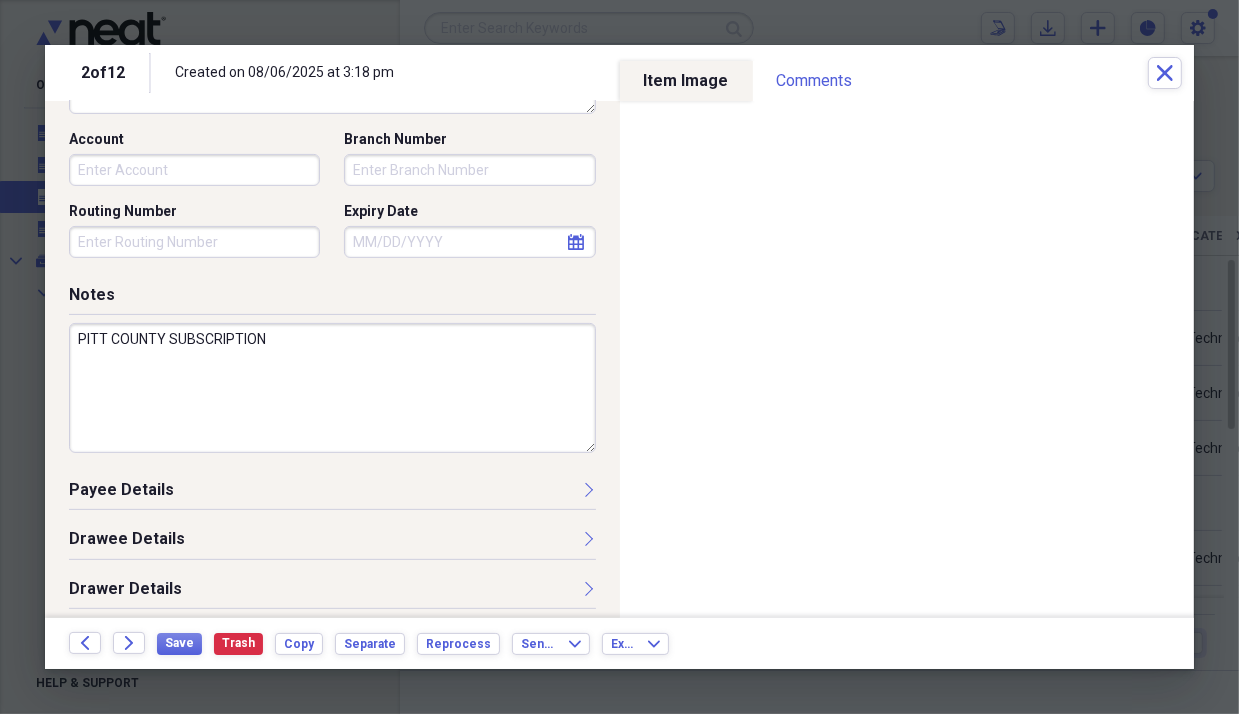 type on "PITT COUNTY SUBSCRIPTION" 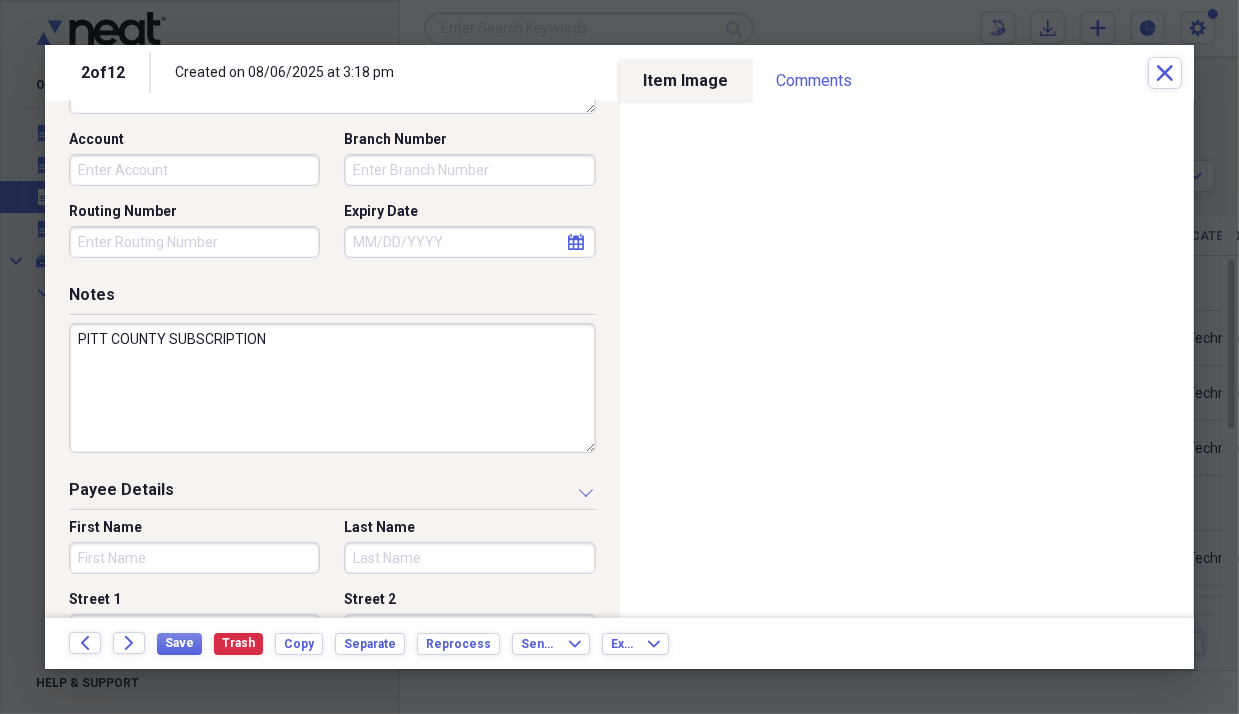 click on "First Name" at bounding box center [194, 558] 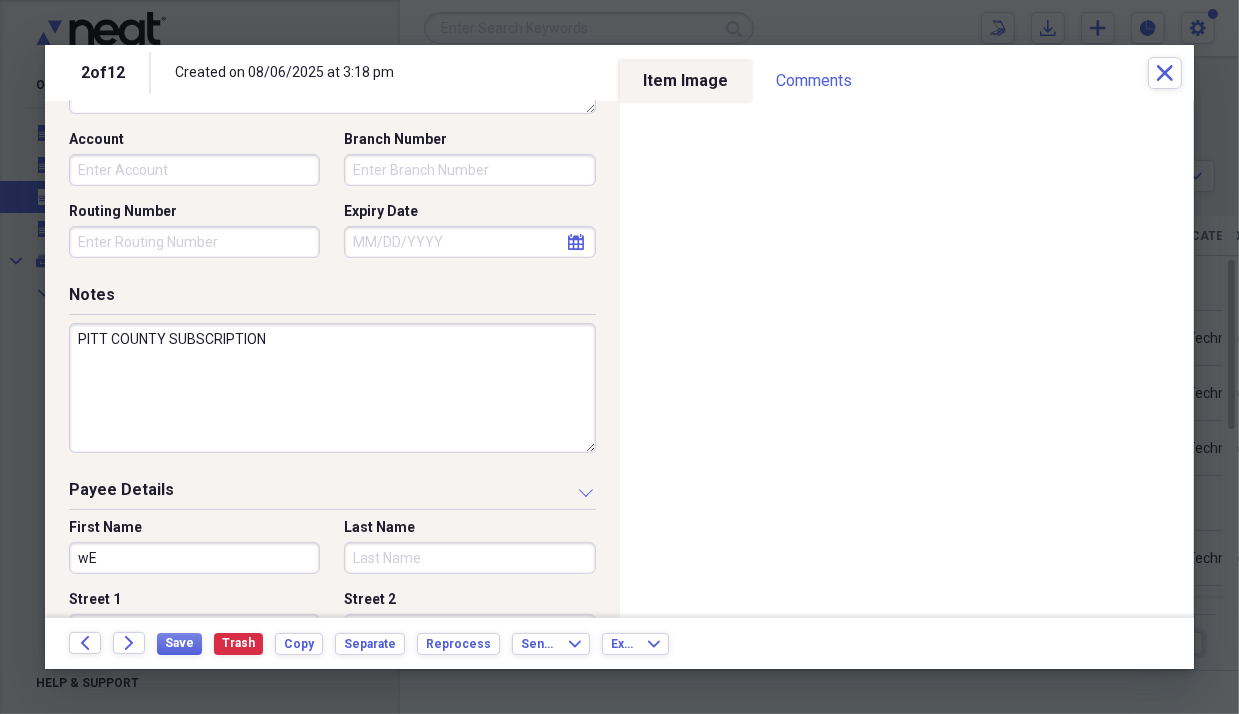 type on "w" 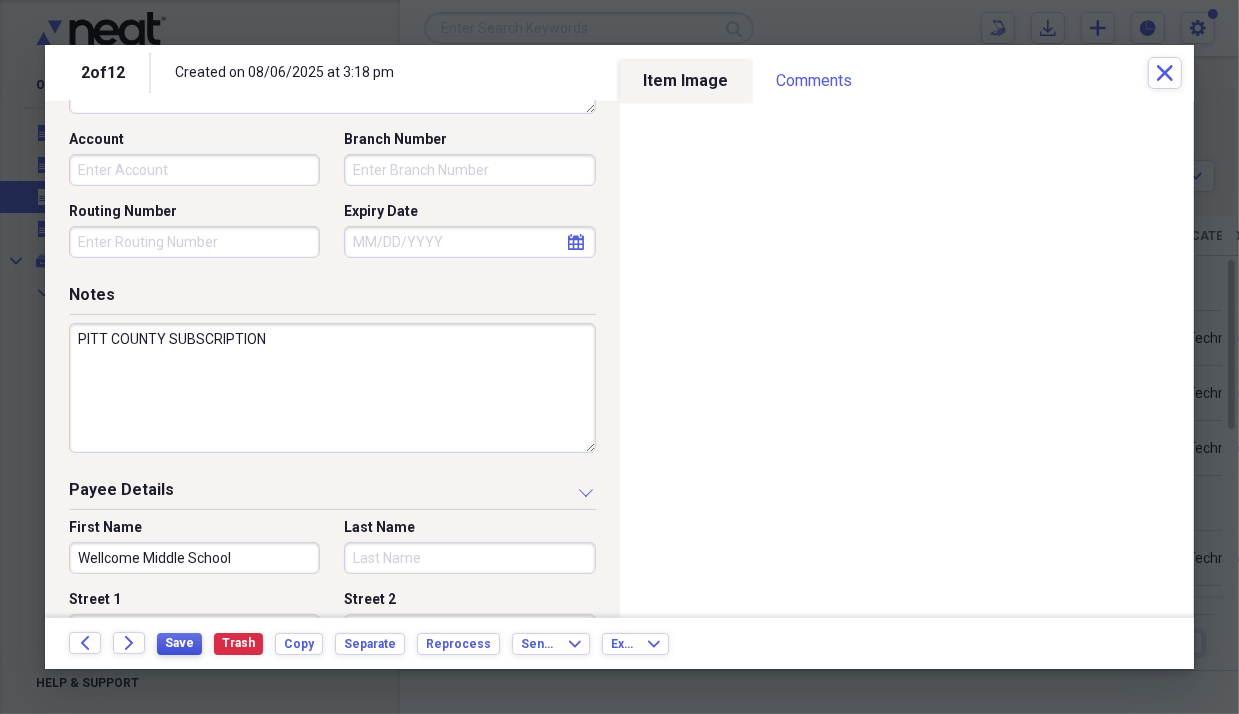 type on "Wellcome Middle School" 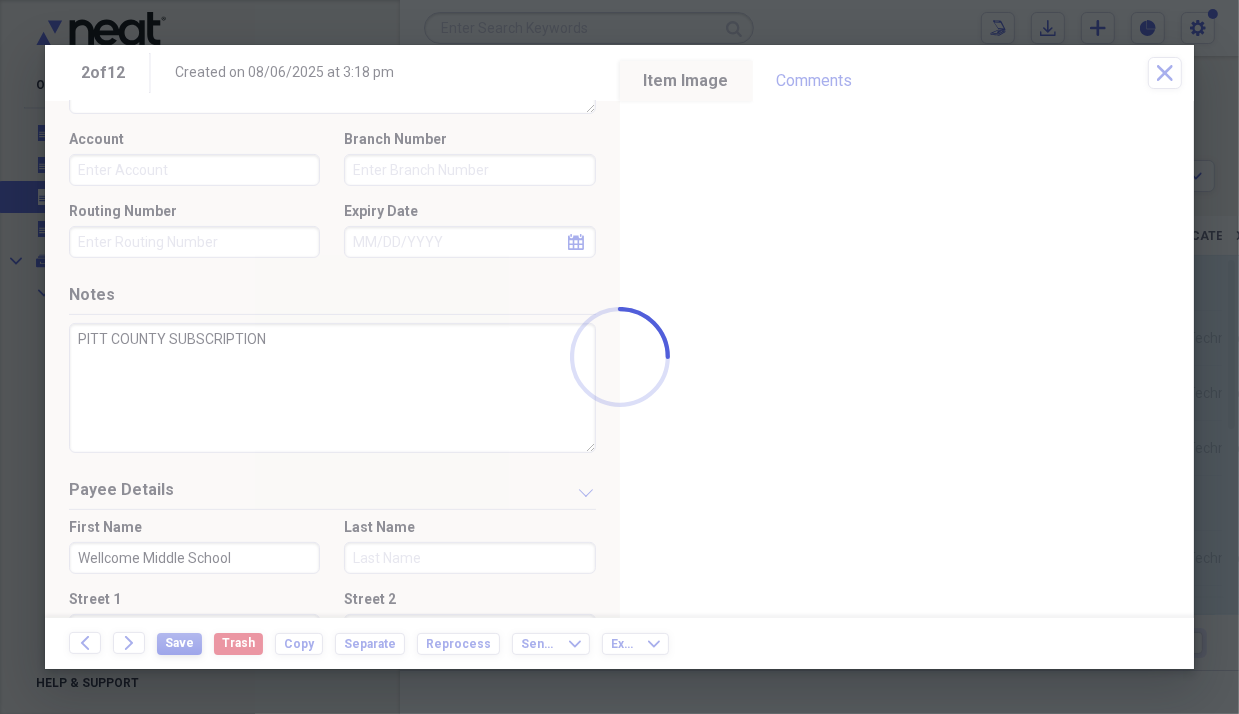 type on "PITT COUNTY SUBSCRIPTION" 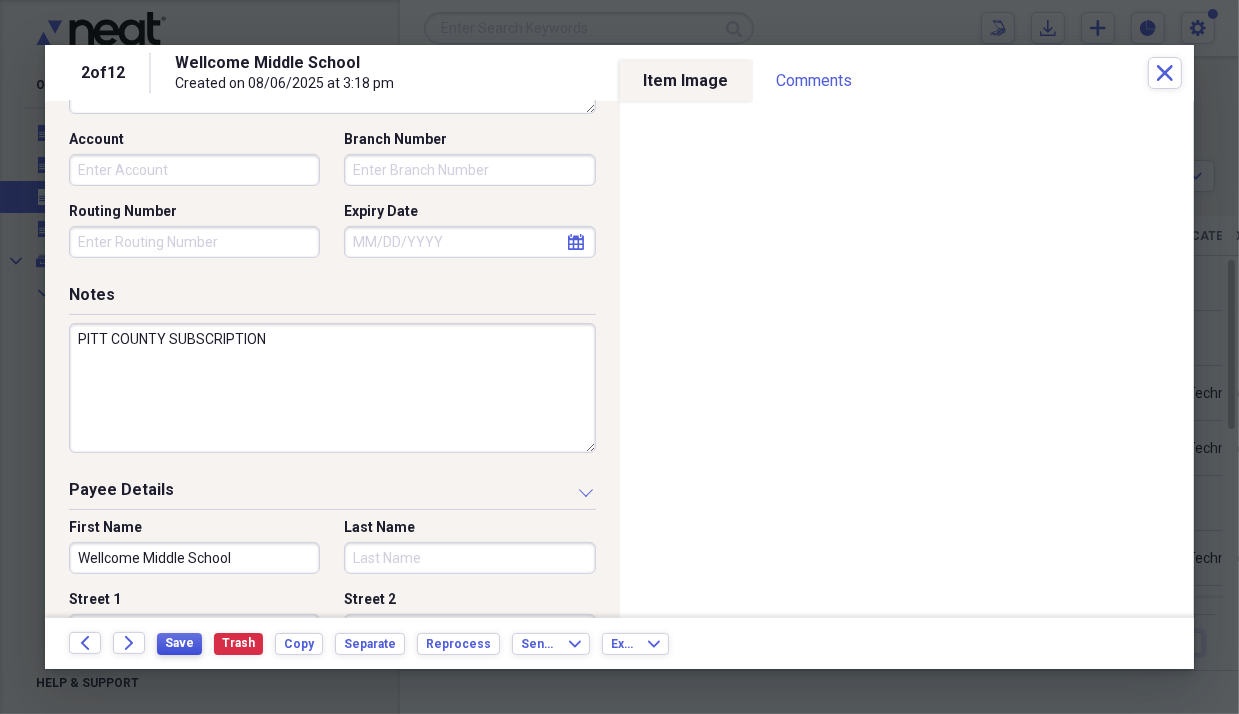 click on "Save" at bounding box center (179, 643) 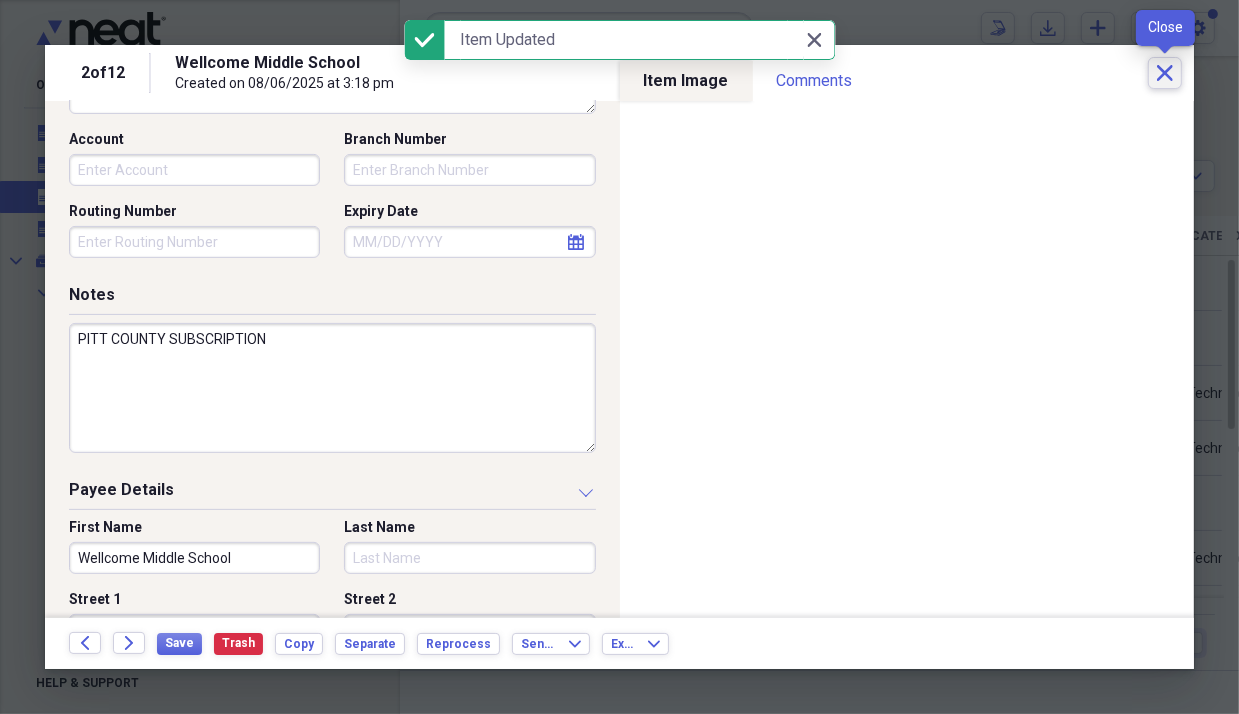 click 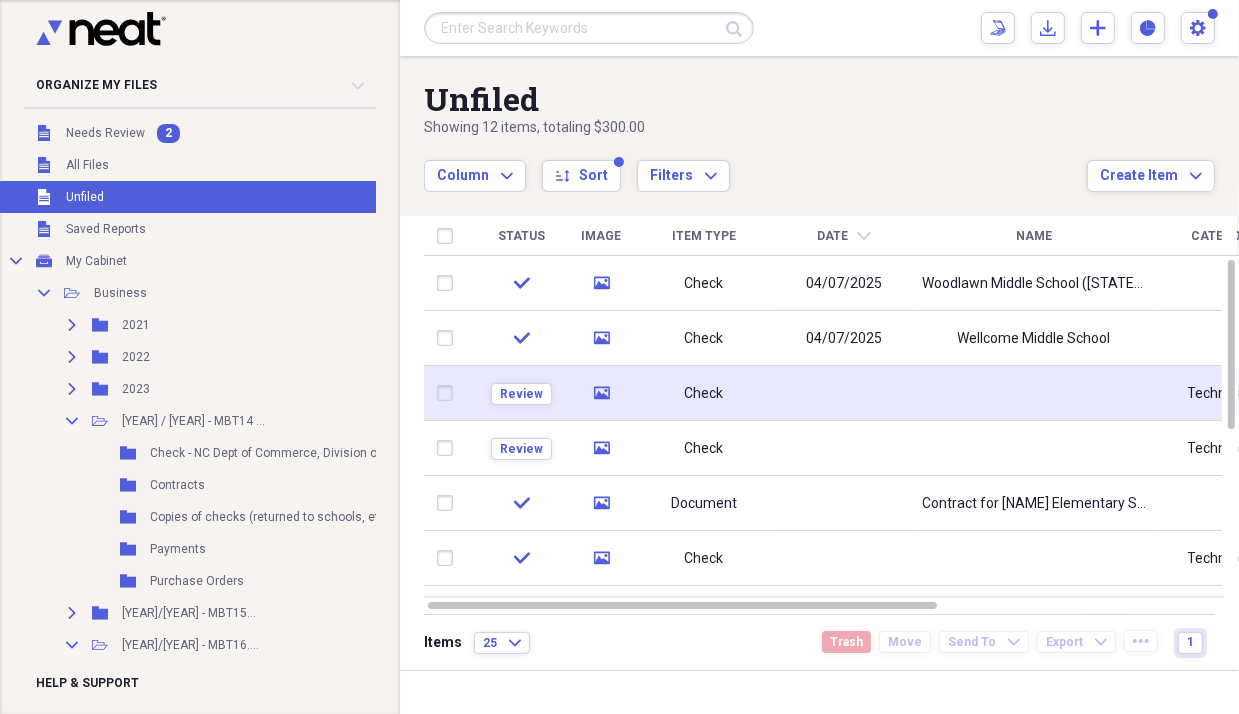 click at bounding box center [844, 393] 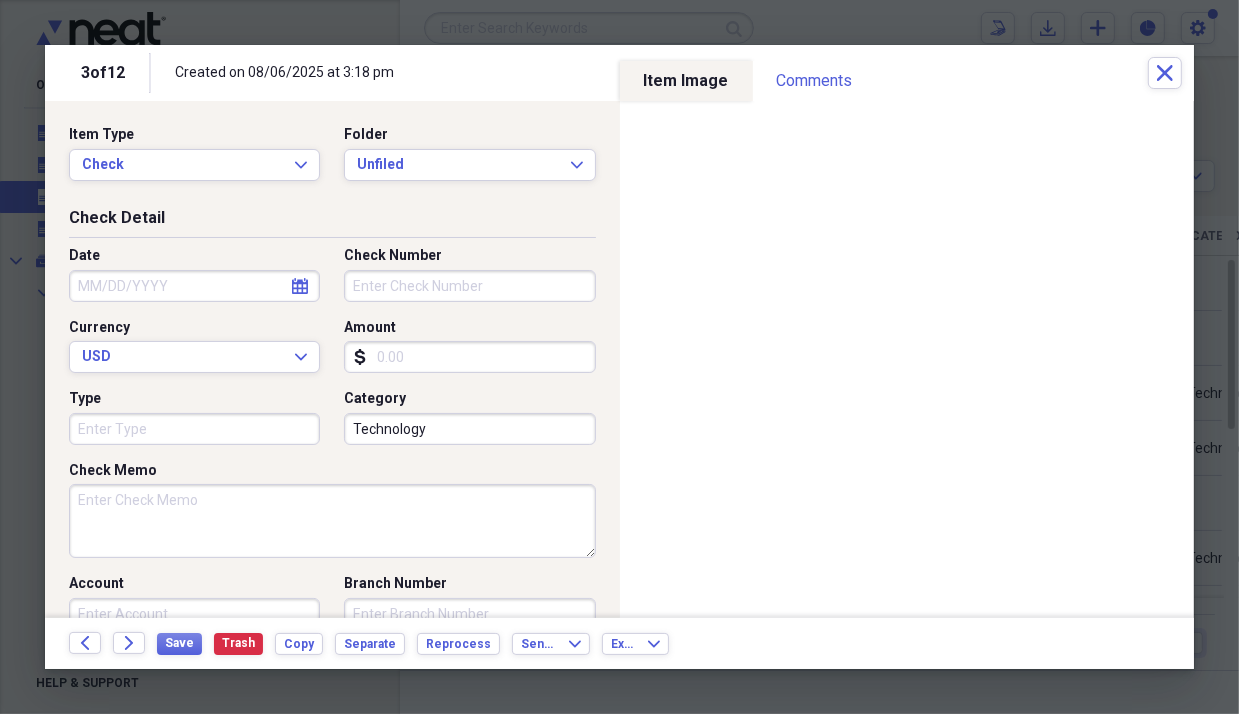 select on "7" 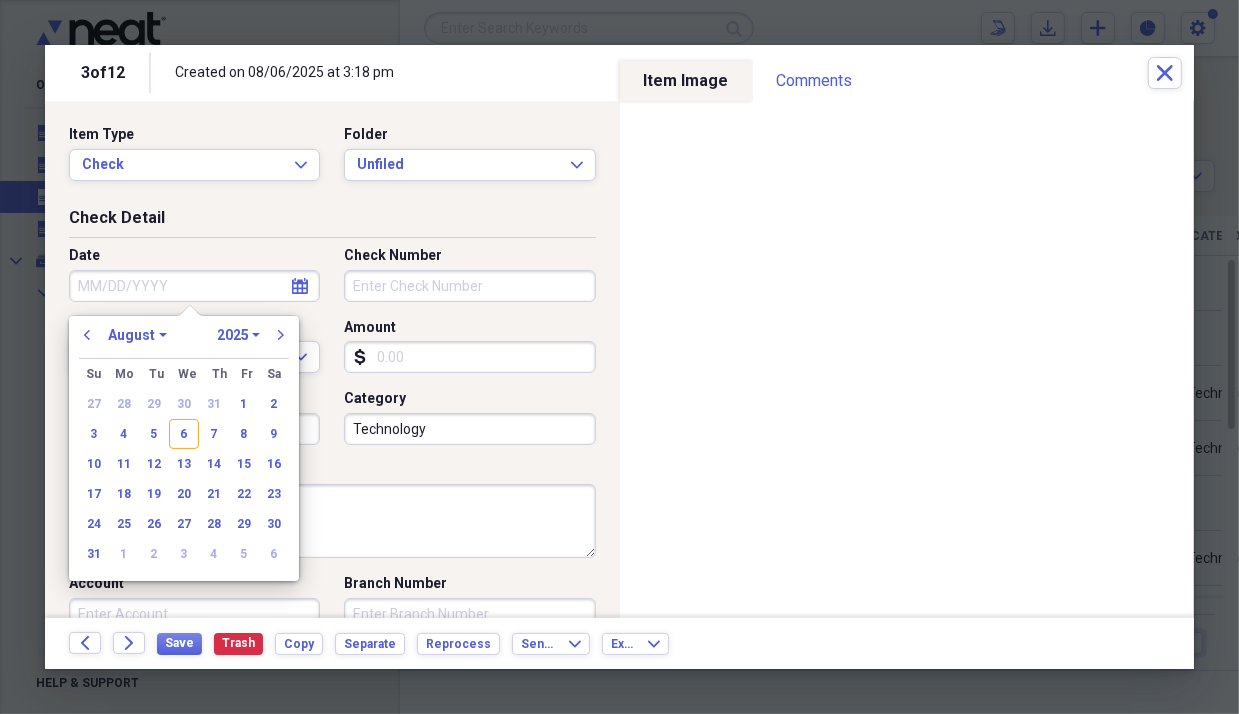 click on "Date" at bounding box center [194, 286] 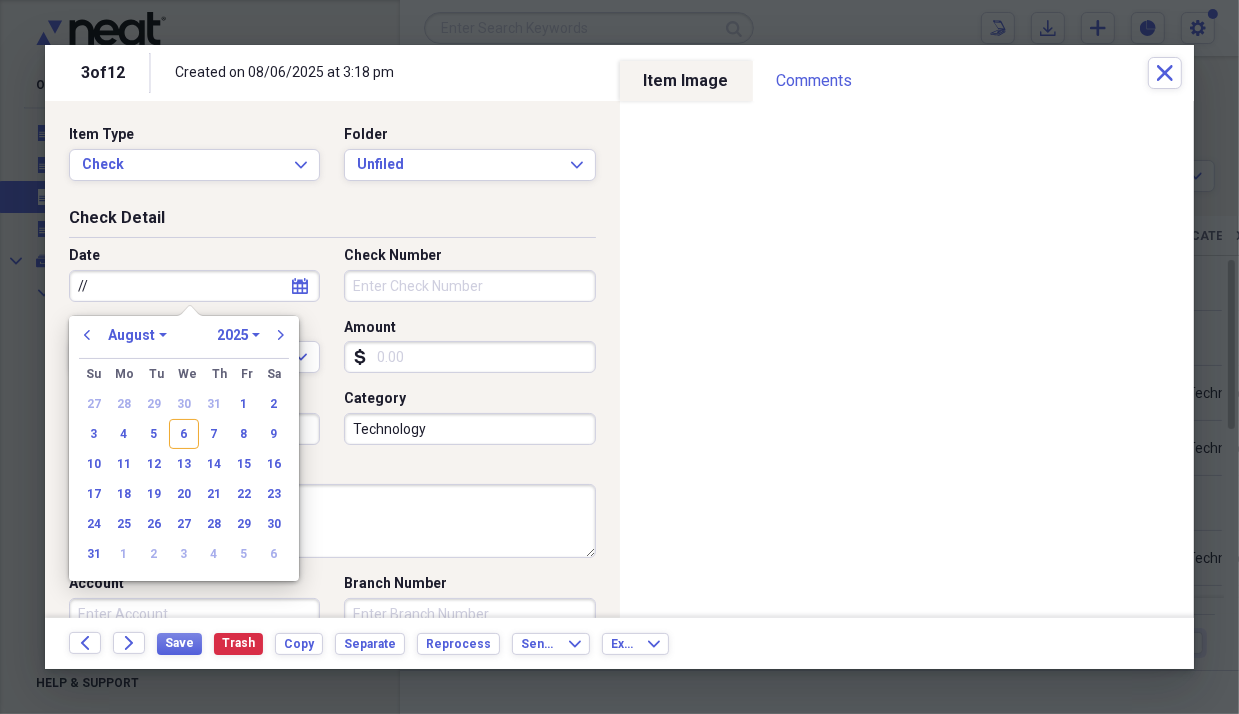 type on "/" 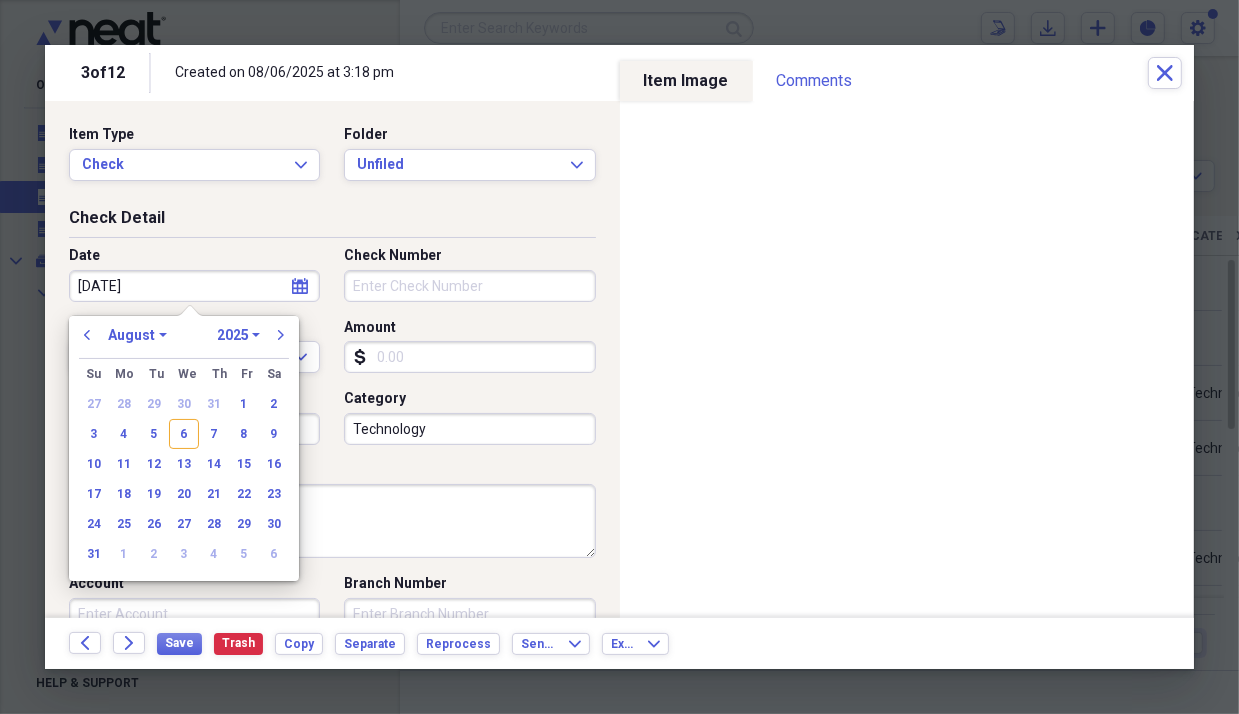 type on "[DATE]" 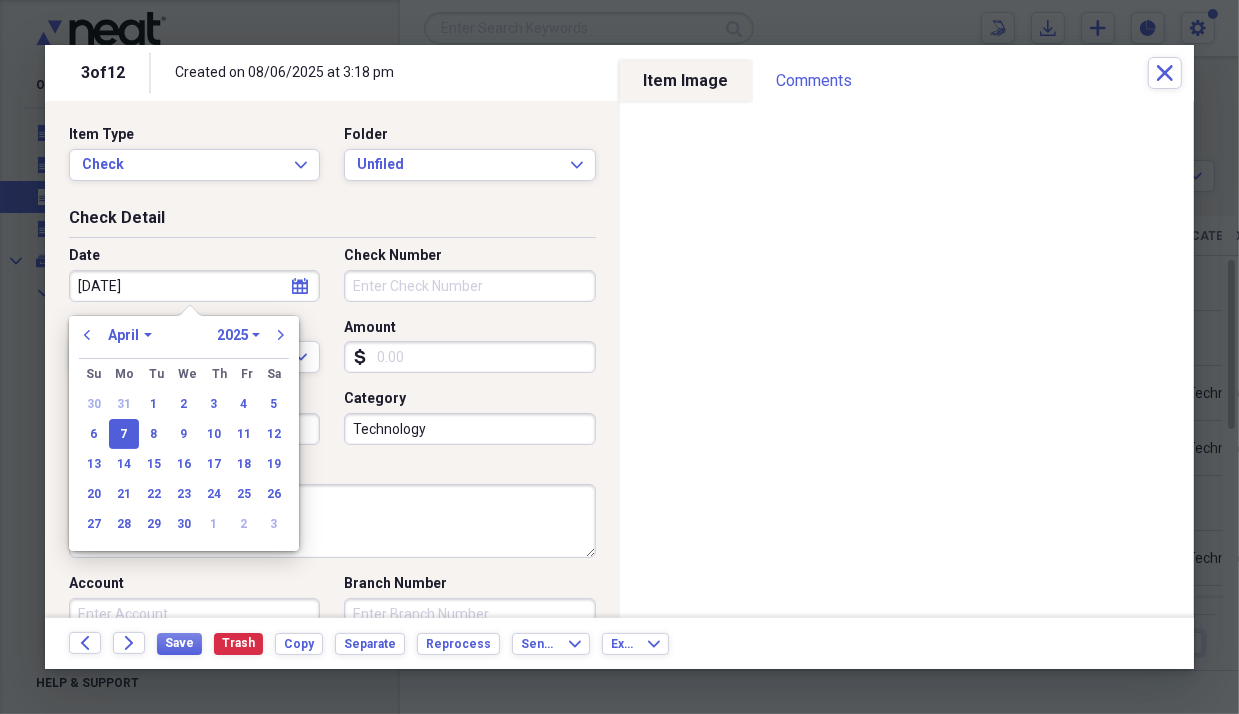 type on "04/07/2025" 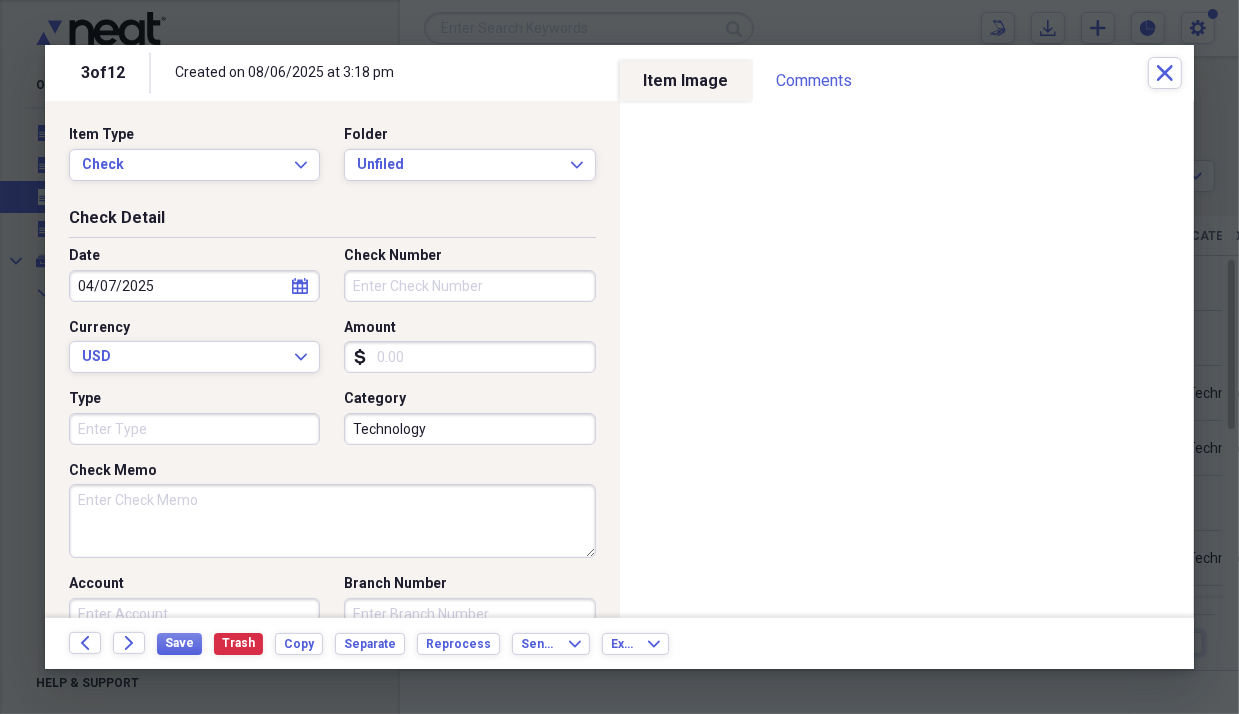 click on "Check Number" at bounding box center (469, 286) 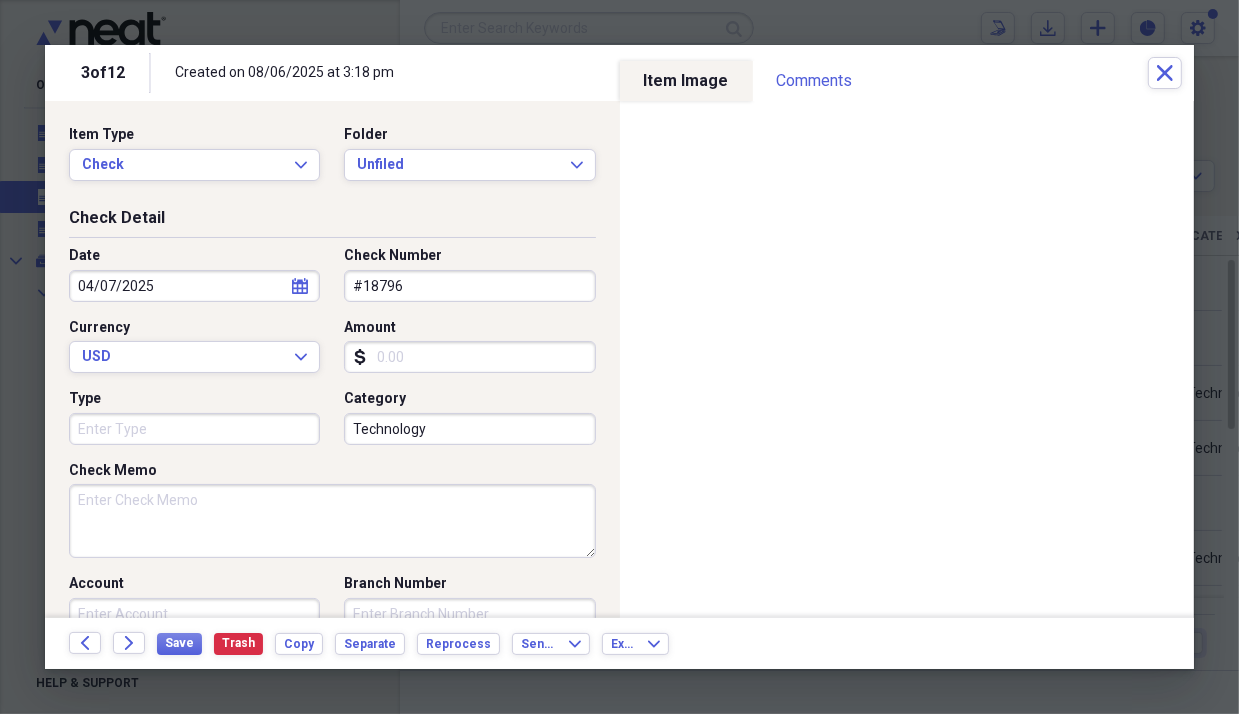 type on "#18796" 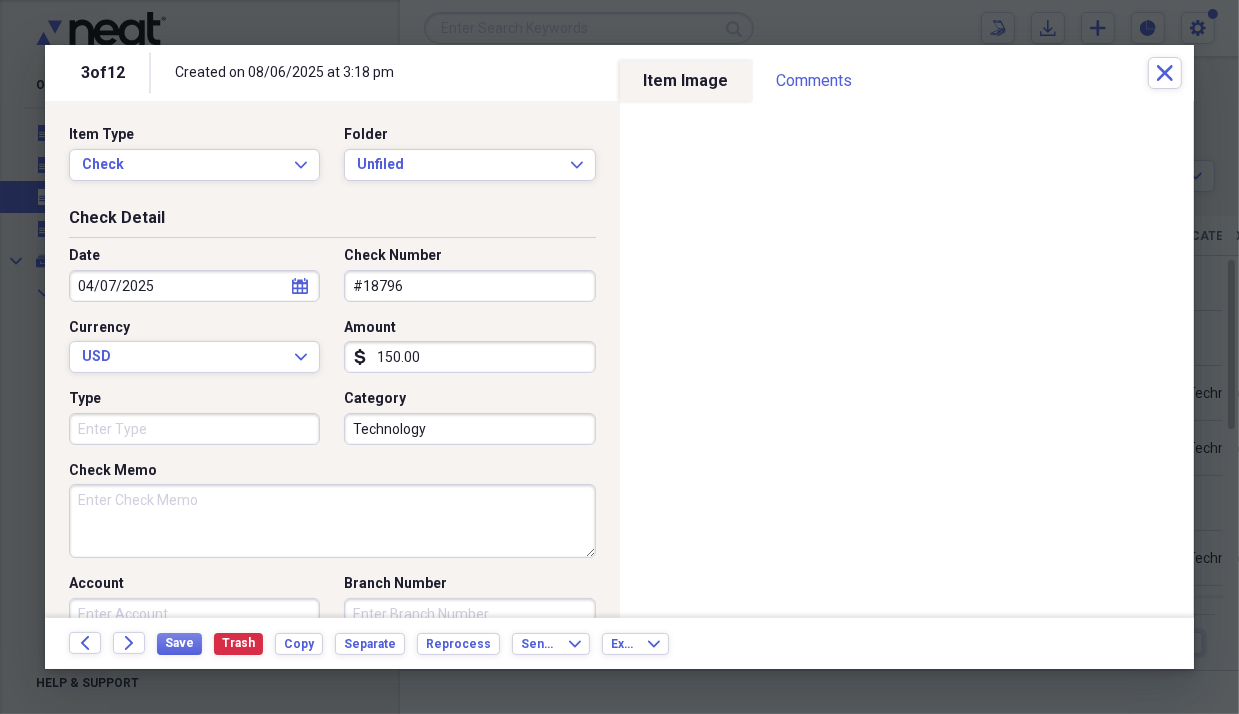 type on "150.00" 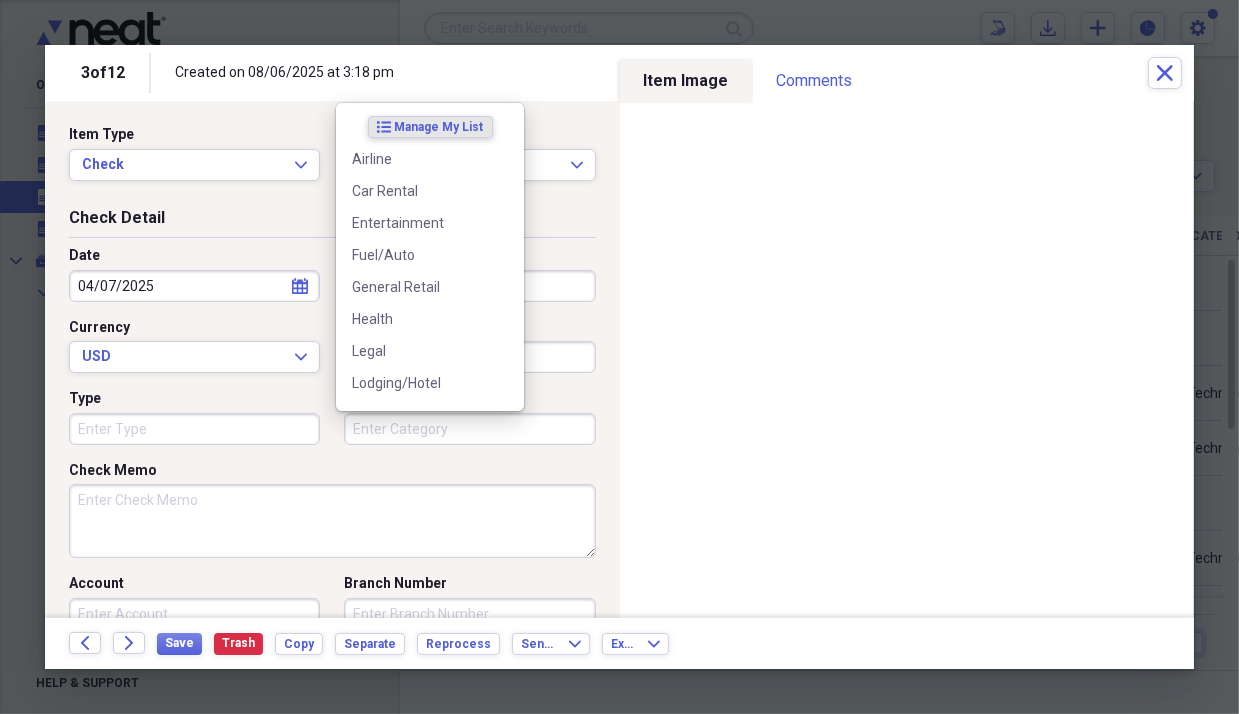type 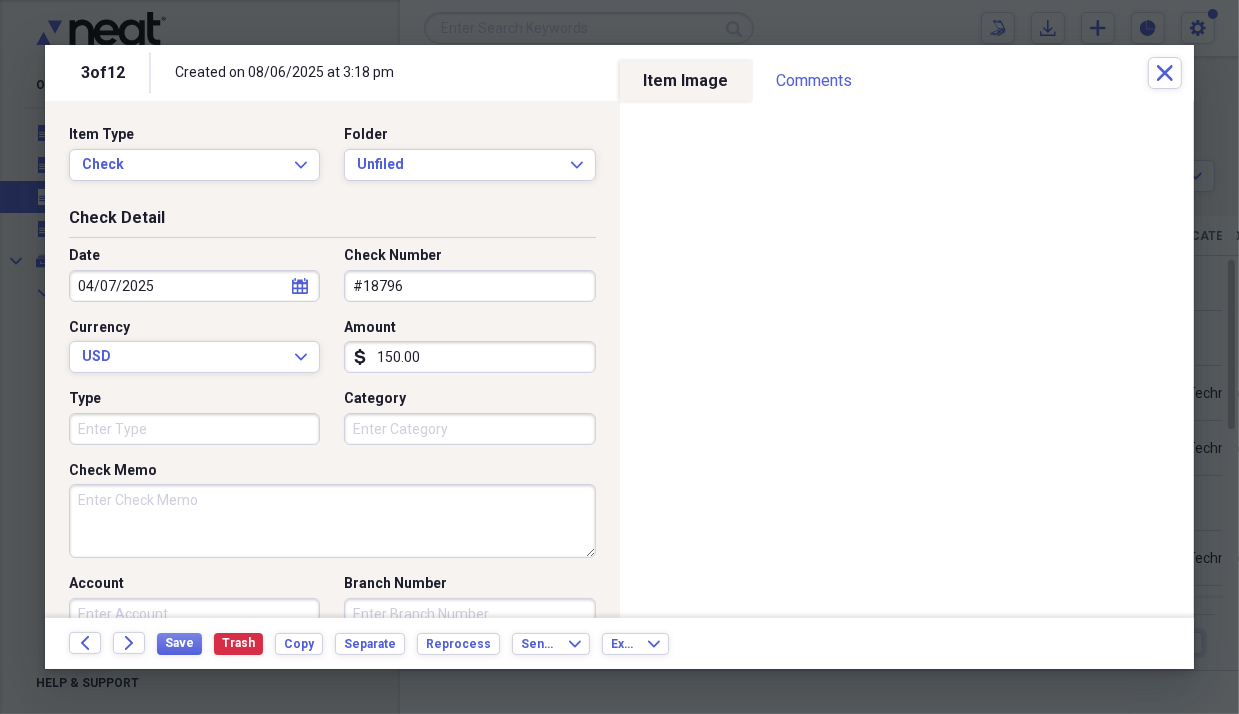click on "Check Memo" at bounding box center [332, 521] 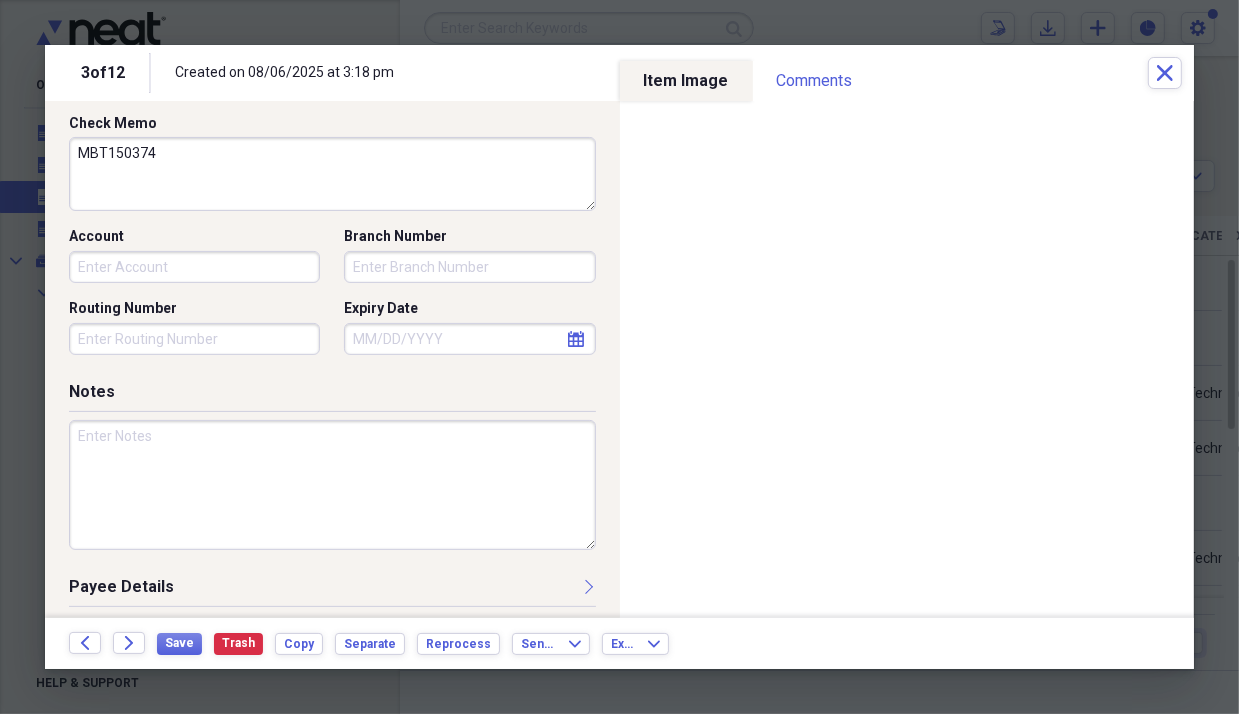scroll, scrollTop: 355, scrollLeft: 0, axis: vertical 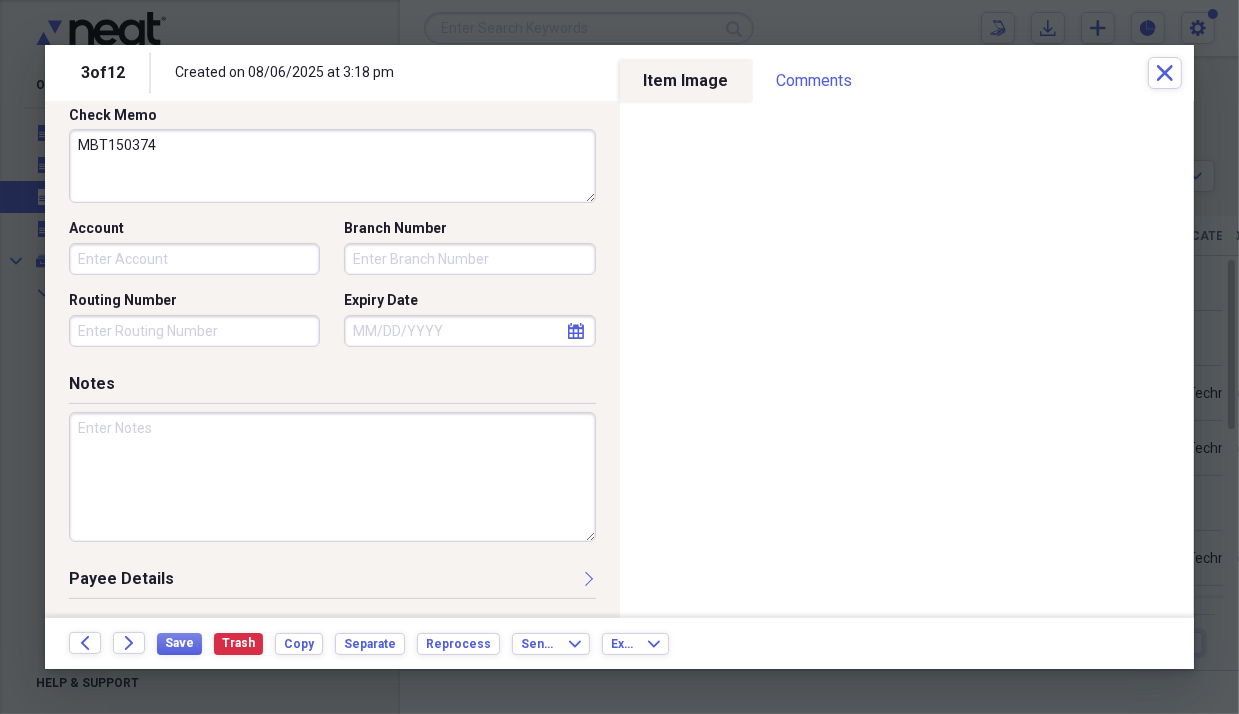 type on "MBT150374" 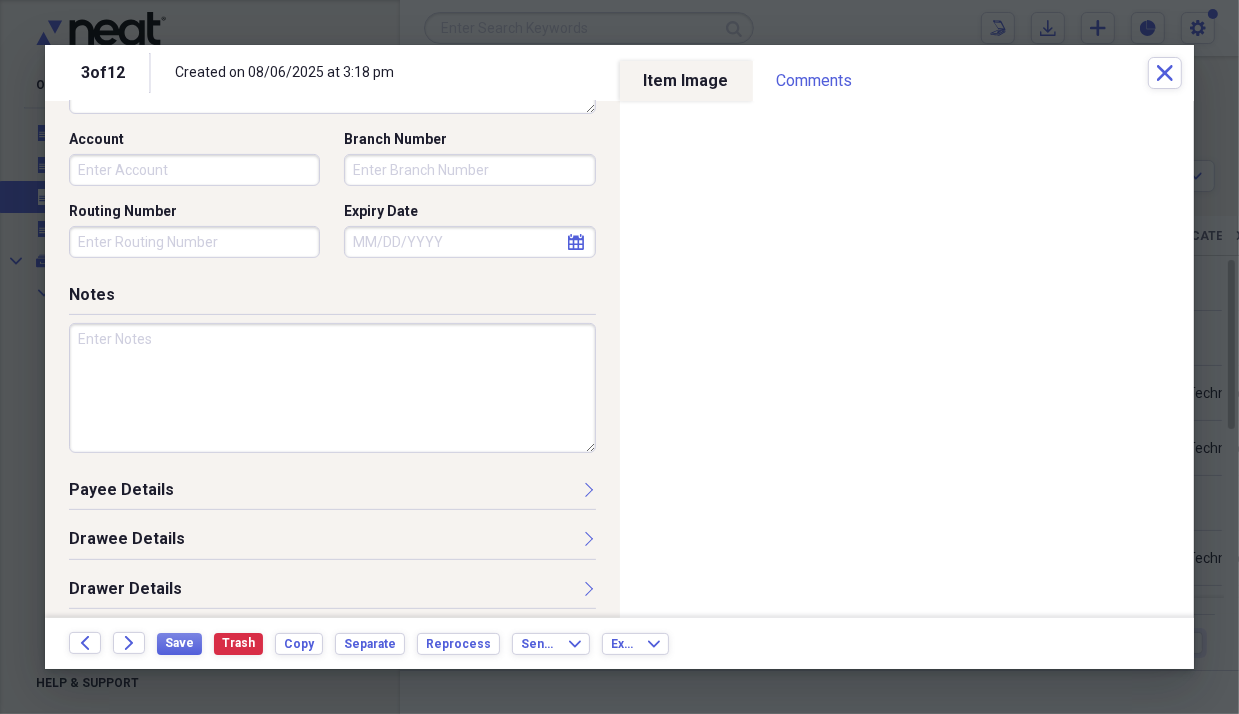 click on "Payee Details" at bounding box center [332, 494] 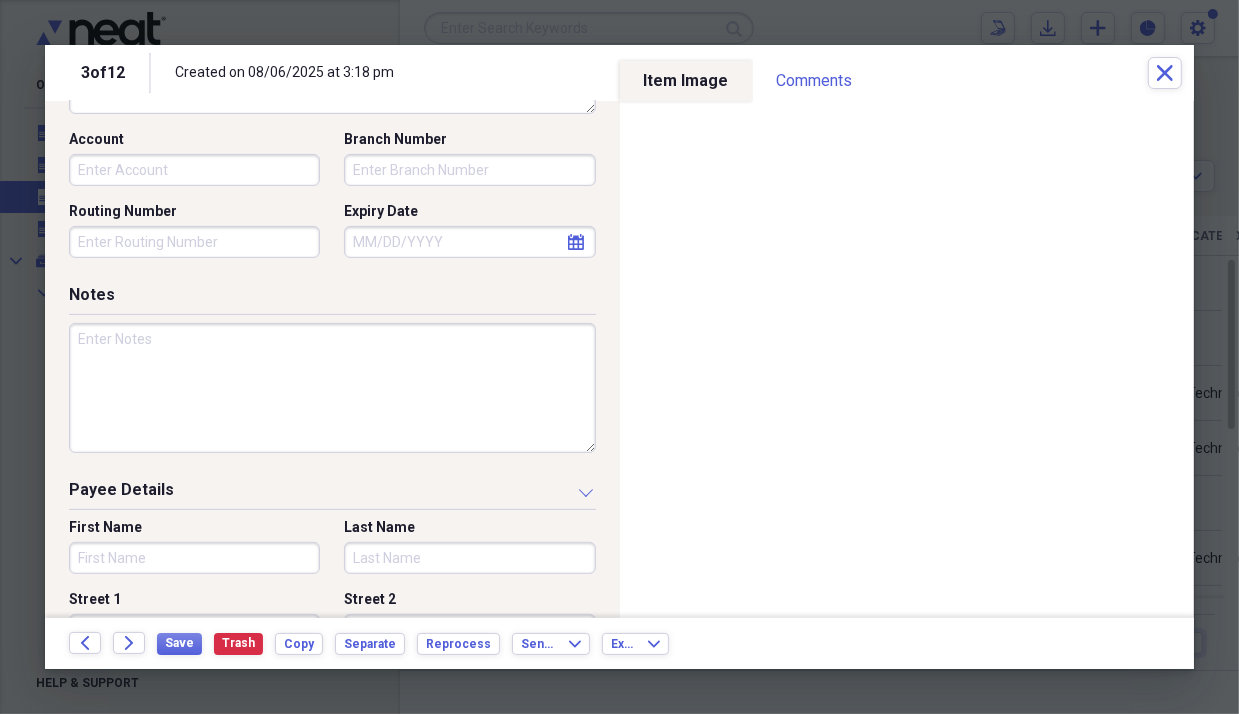 click on "First Name" at bounding box center (194, 558) 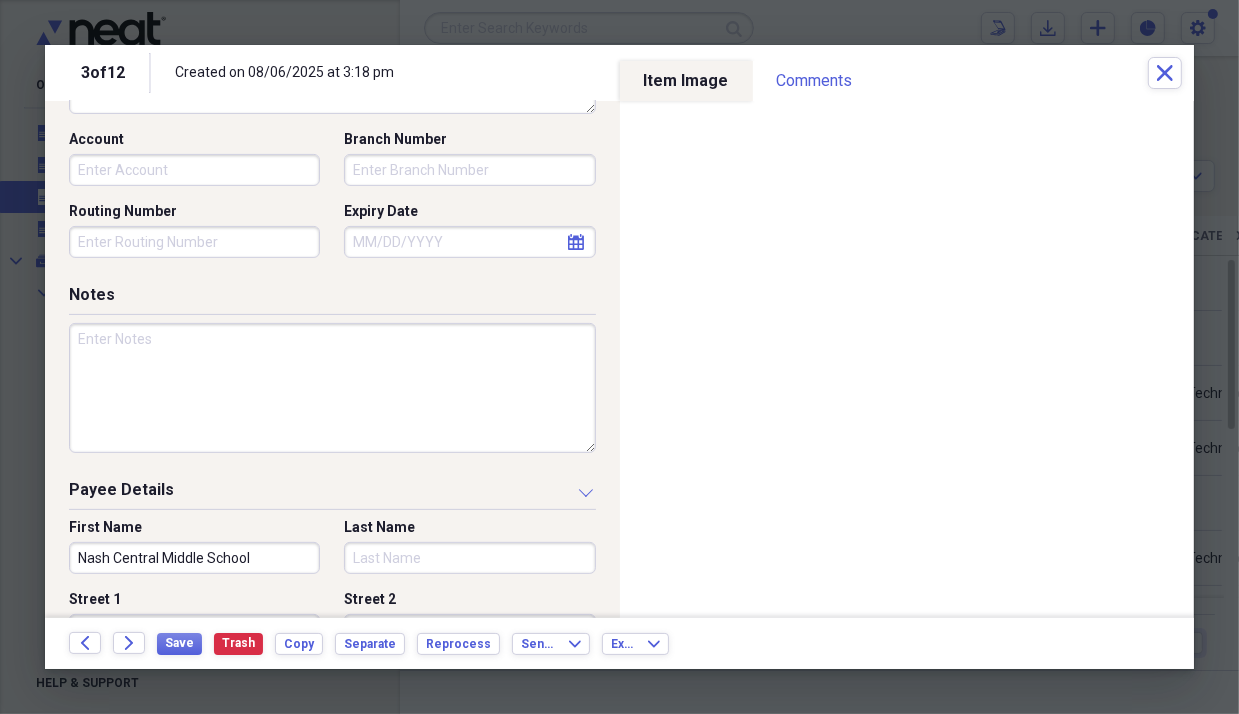 type on "Nash Central Middle School" 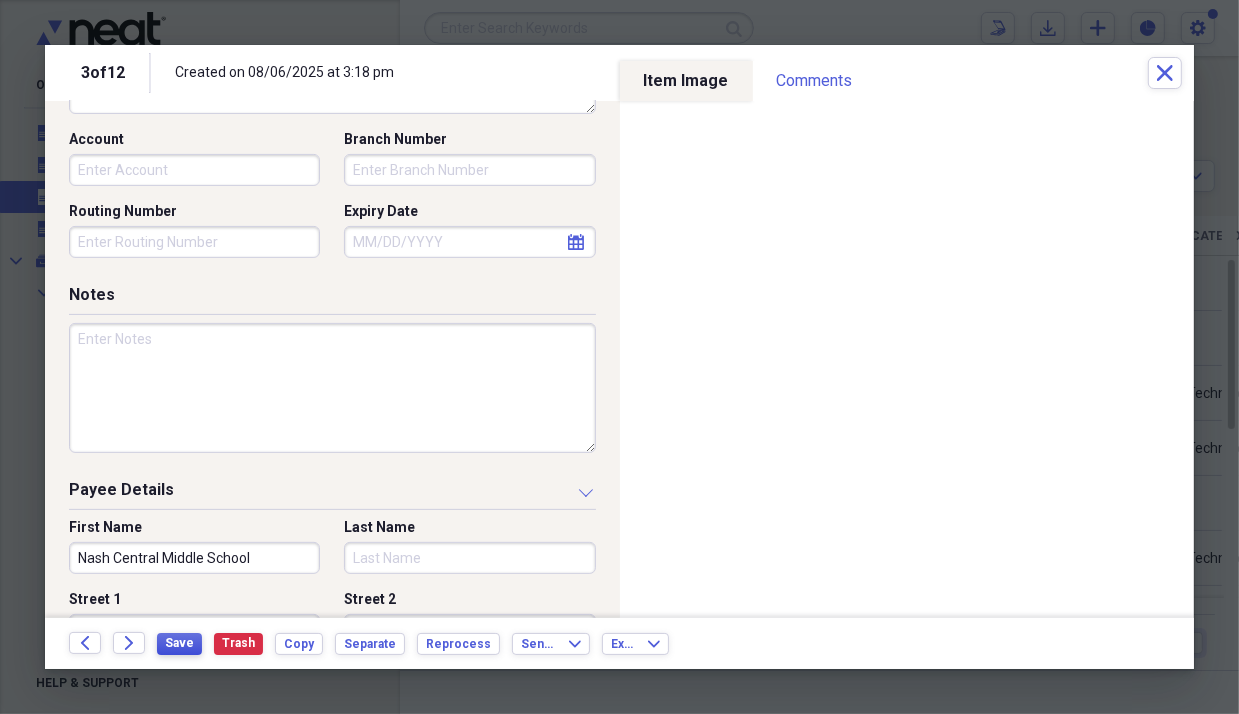 click on "Save" at bounding box center (179, 643) 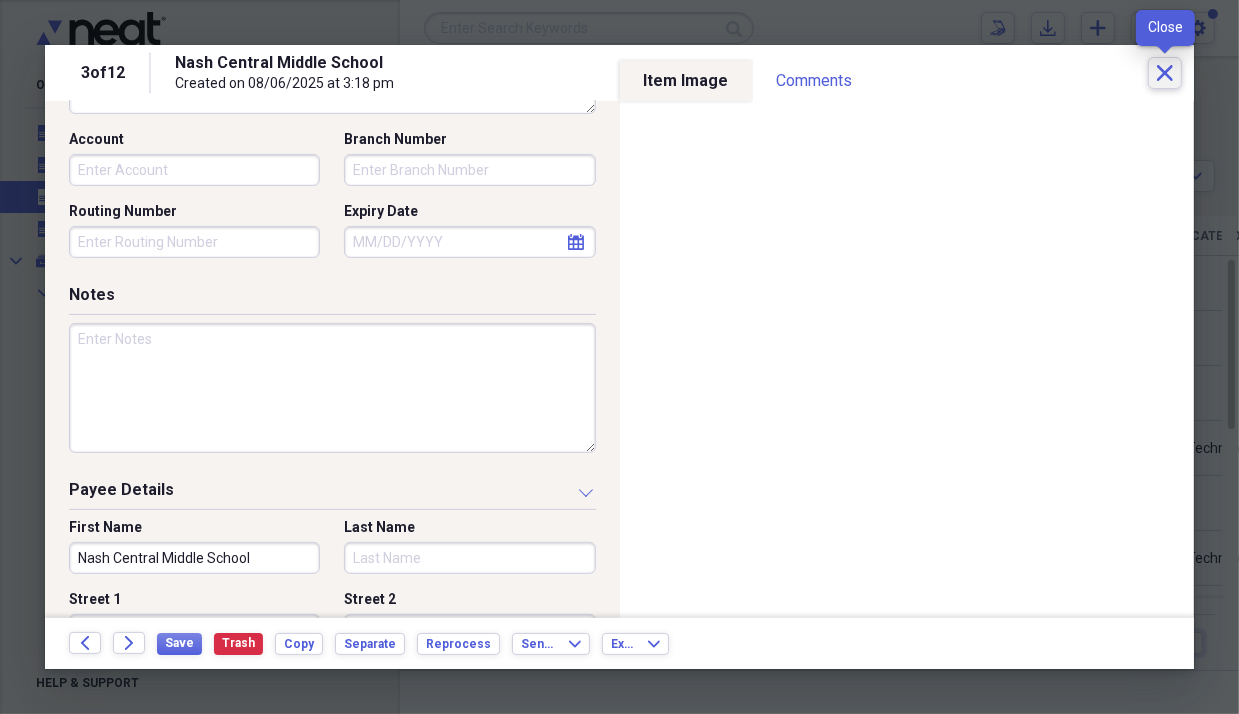 click on "Close" 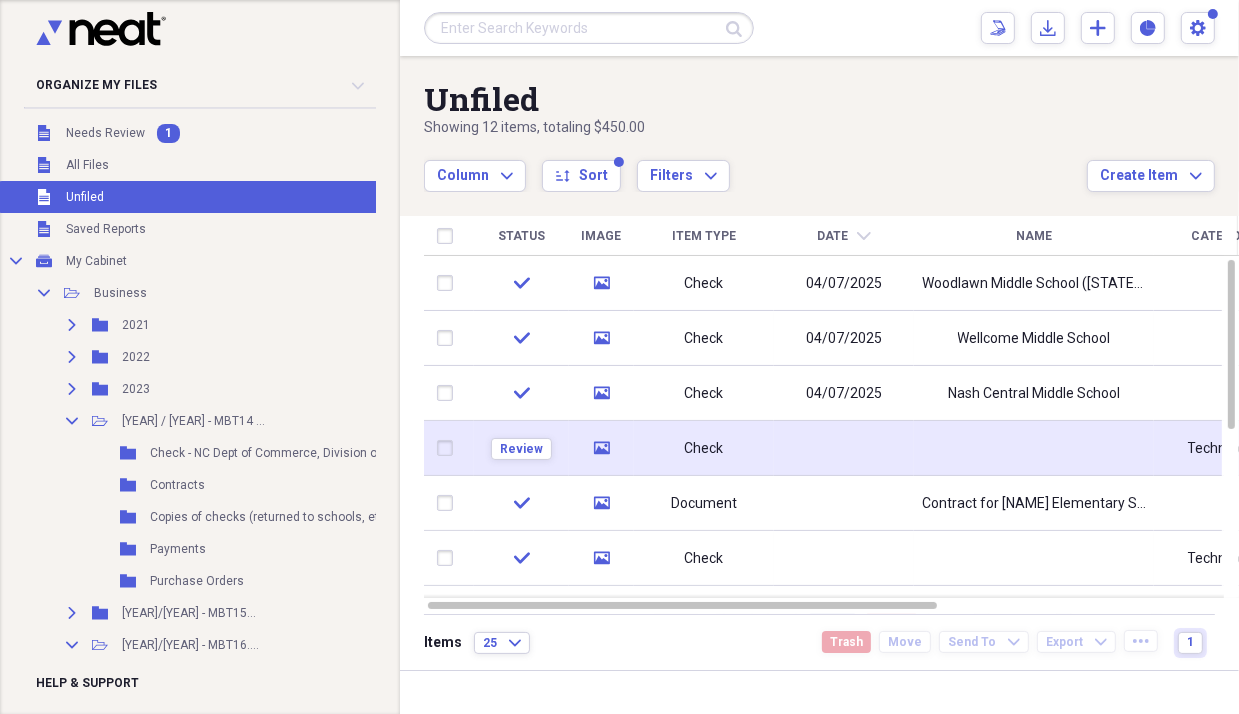 click at bounding box center [449, 448] 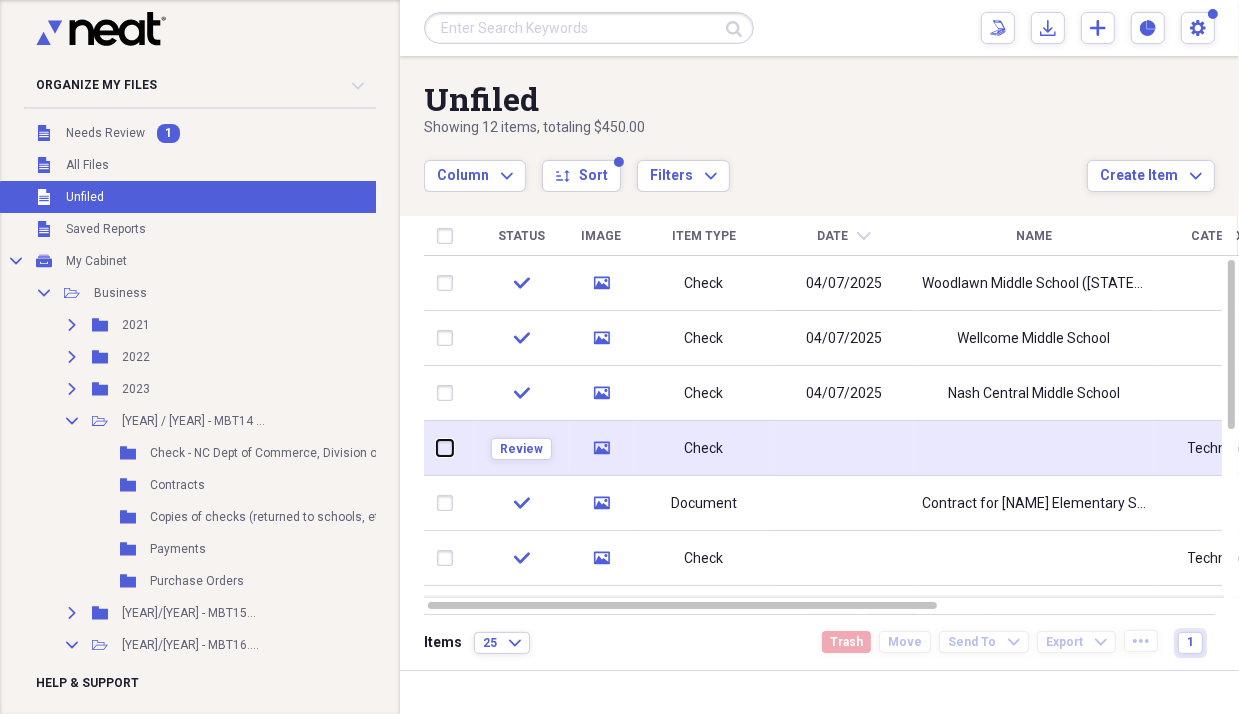 click at bounding box center (437, 448) 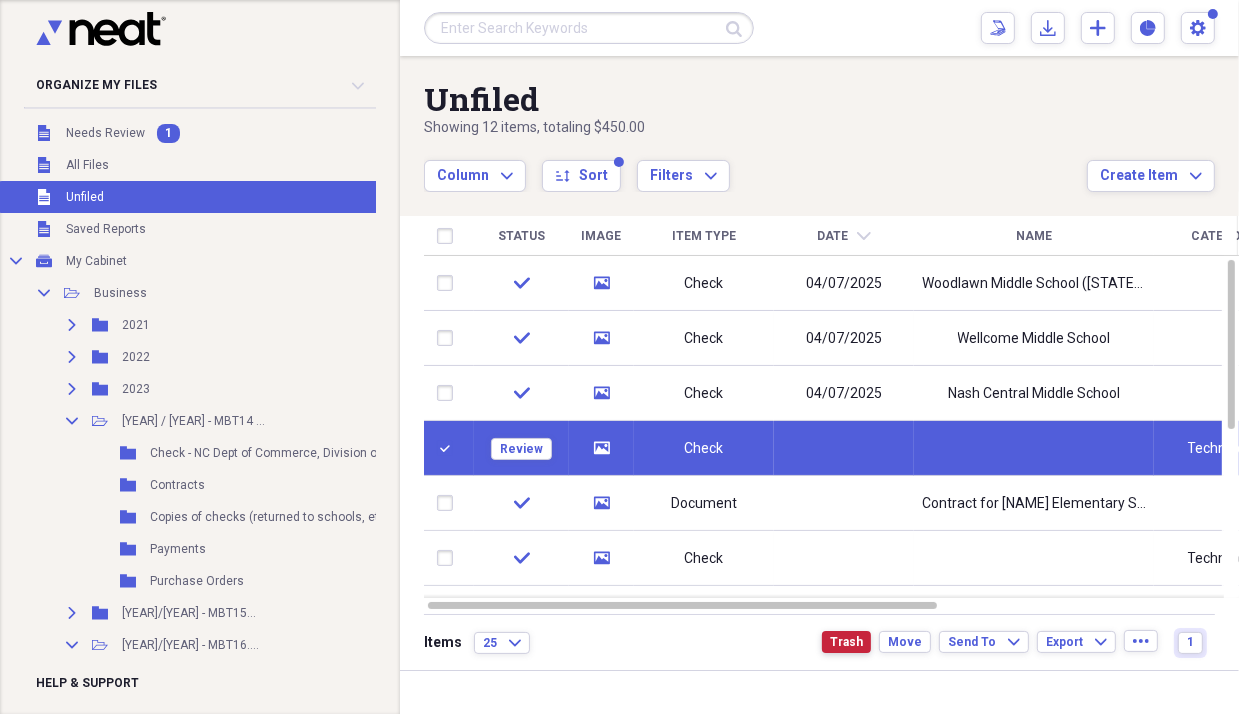 click on "Trash" at bounding box center [846, 642] 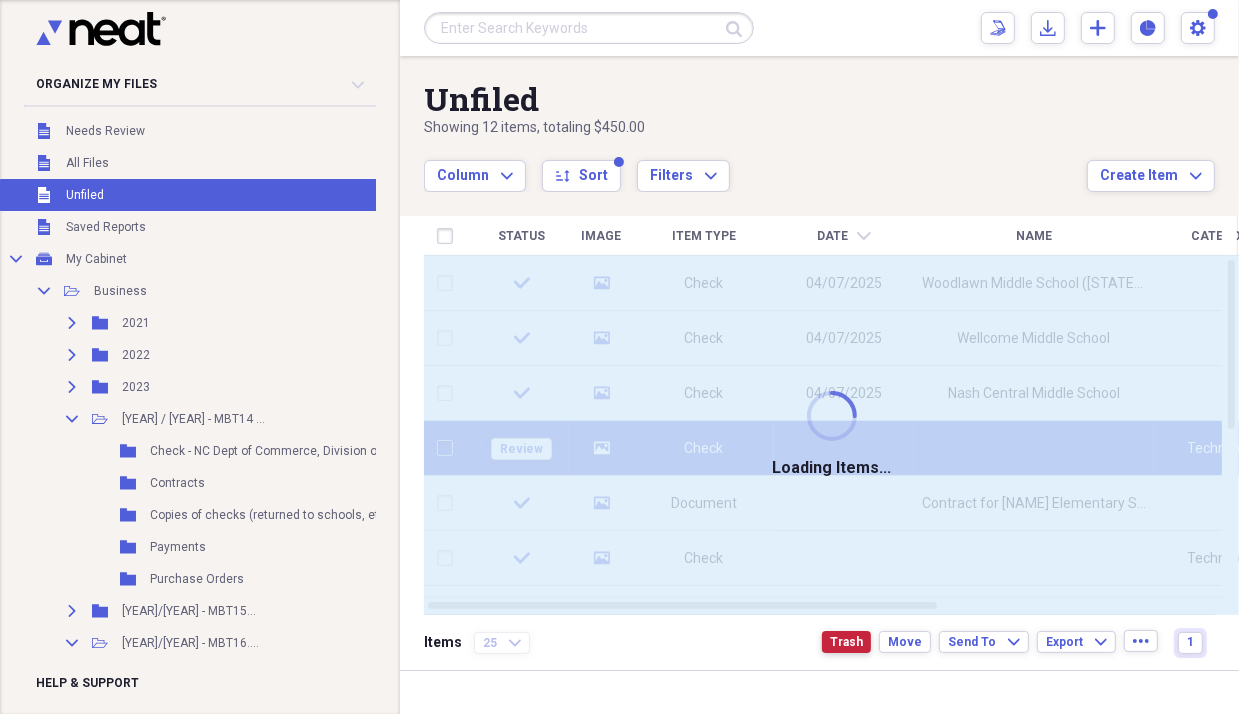 checkbox on "false" 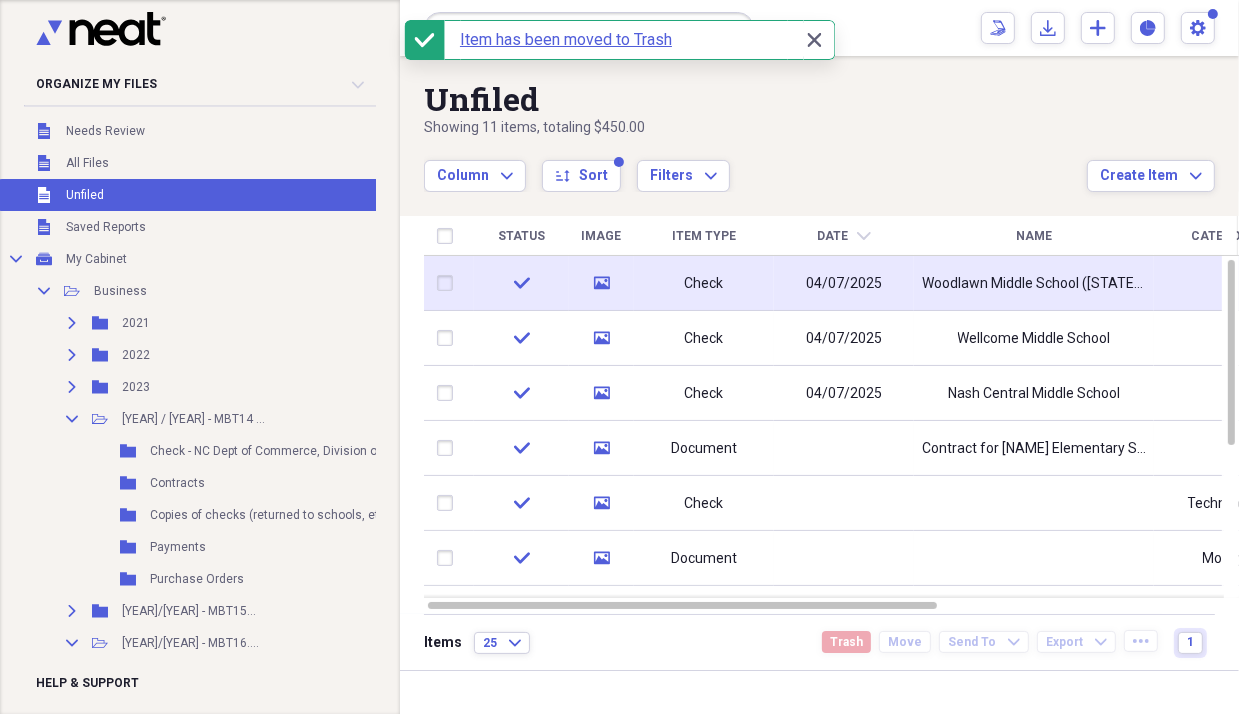 click on "Check" at bounding box center (704, 283) 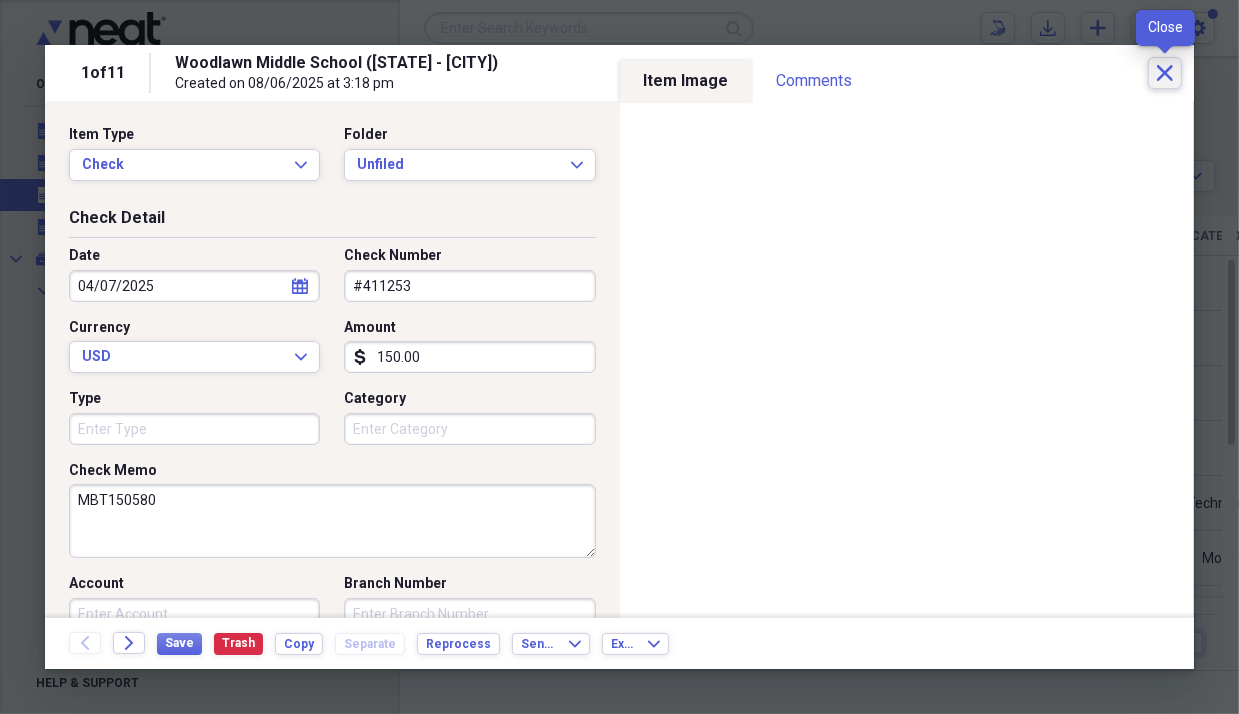 click 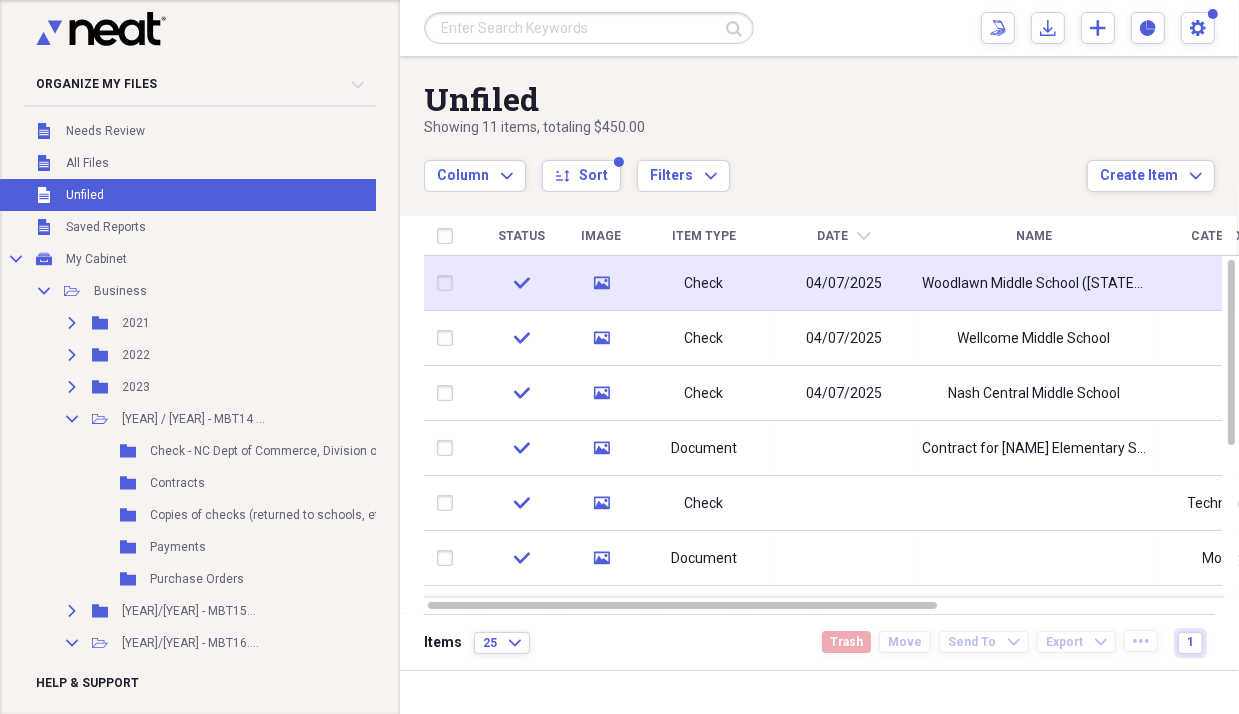 click at bounding box center [449, 283] 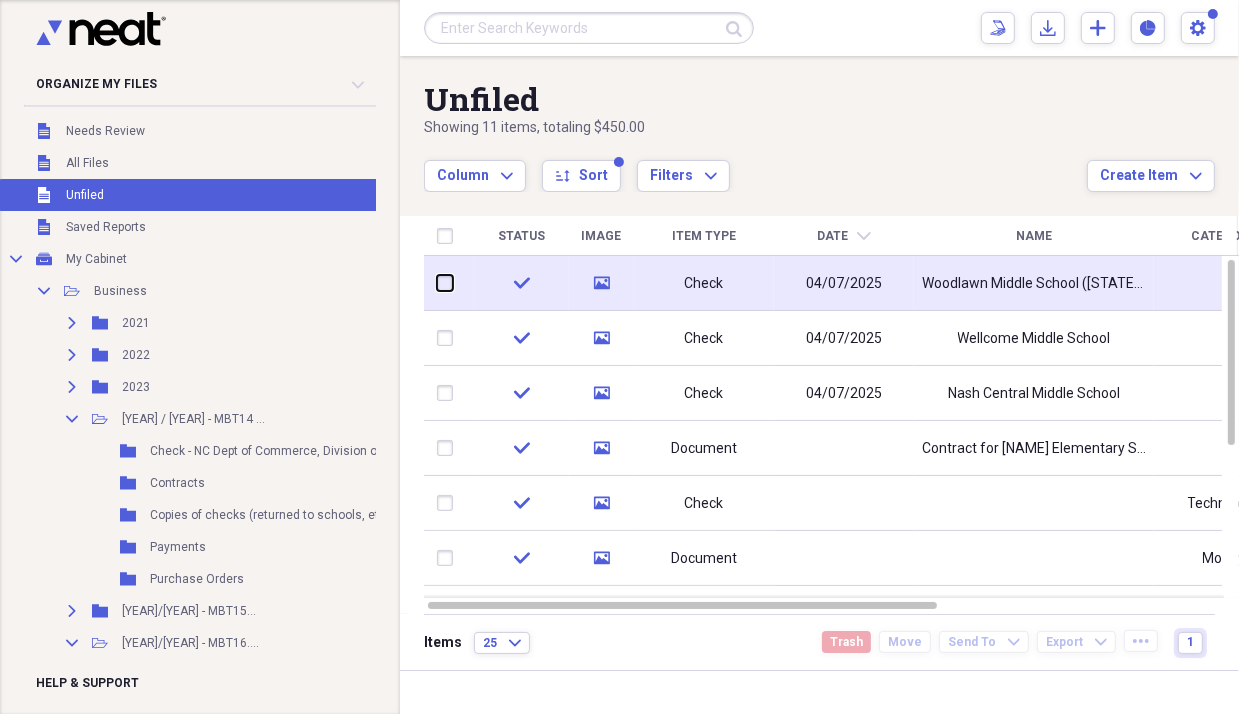 click at bounding box center [437, 283] 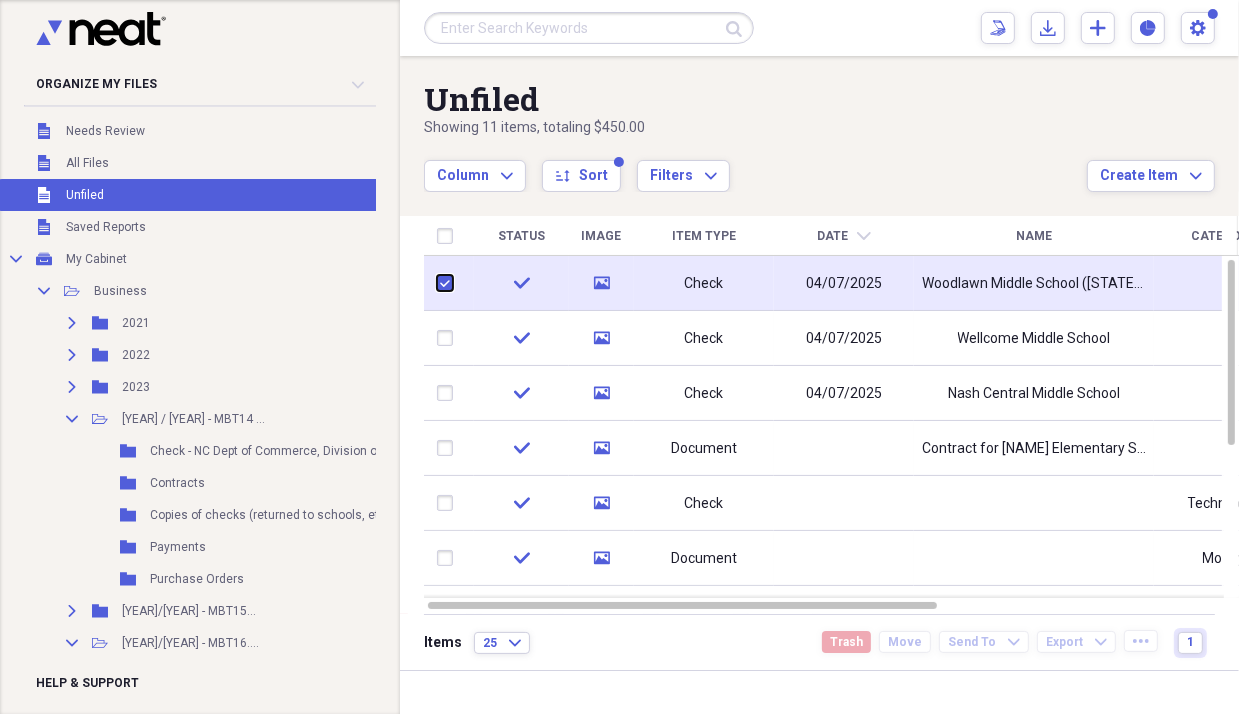 checkbox on "true" 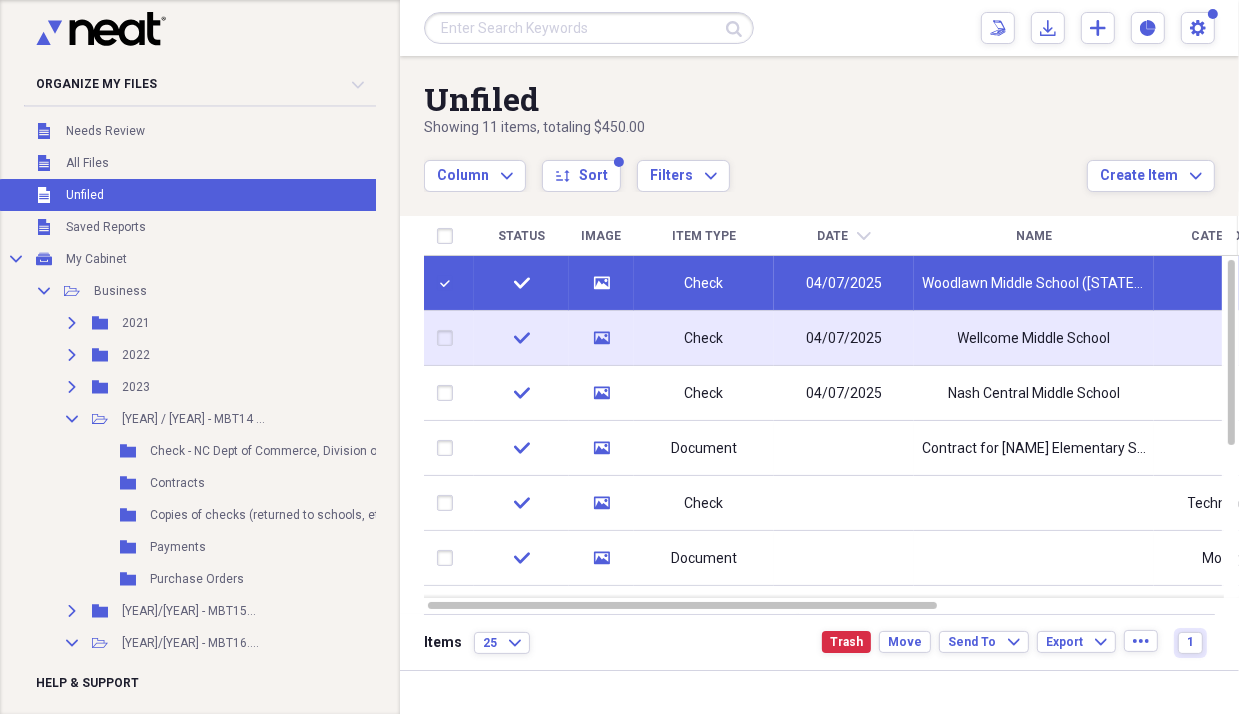click at bounding box center [449, 338] 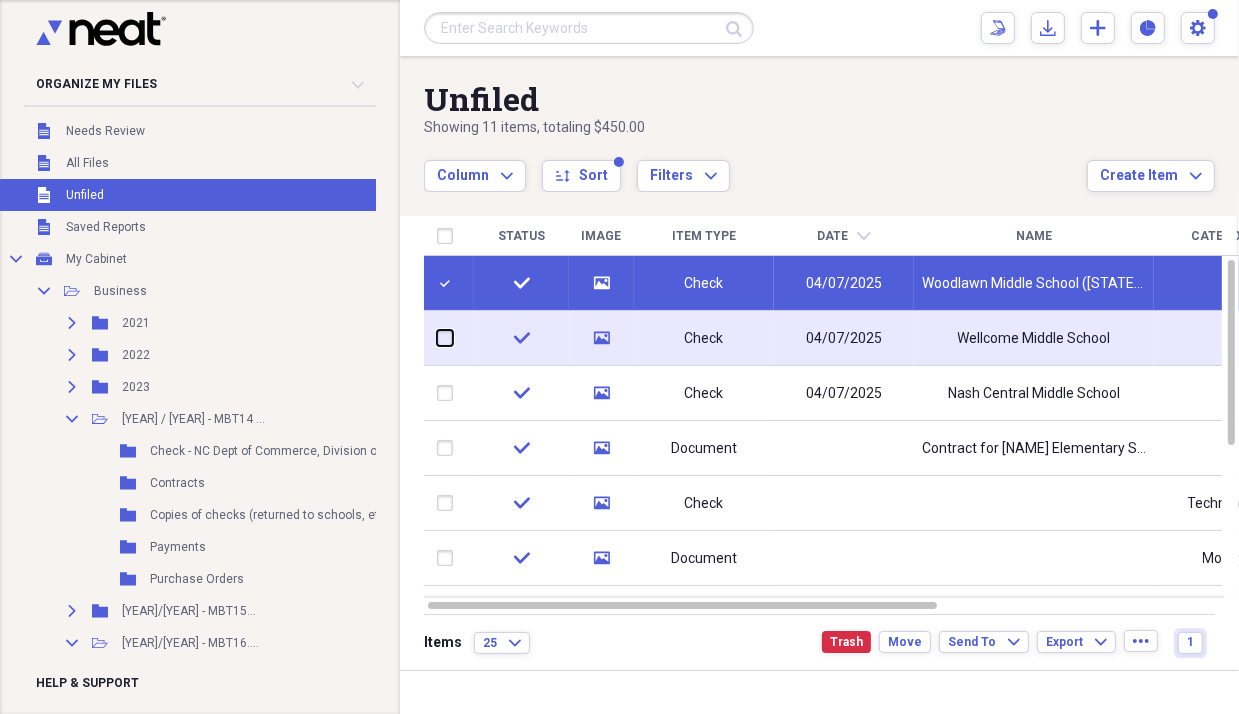 click at bounding box center (437, 338) 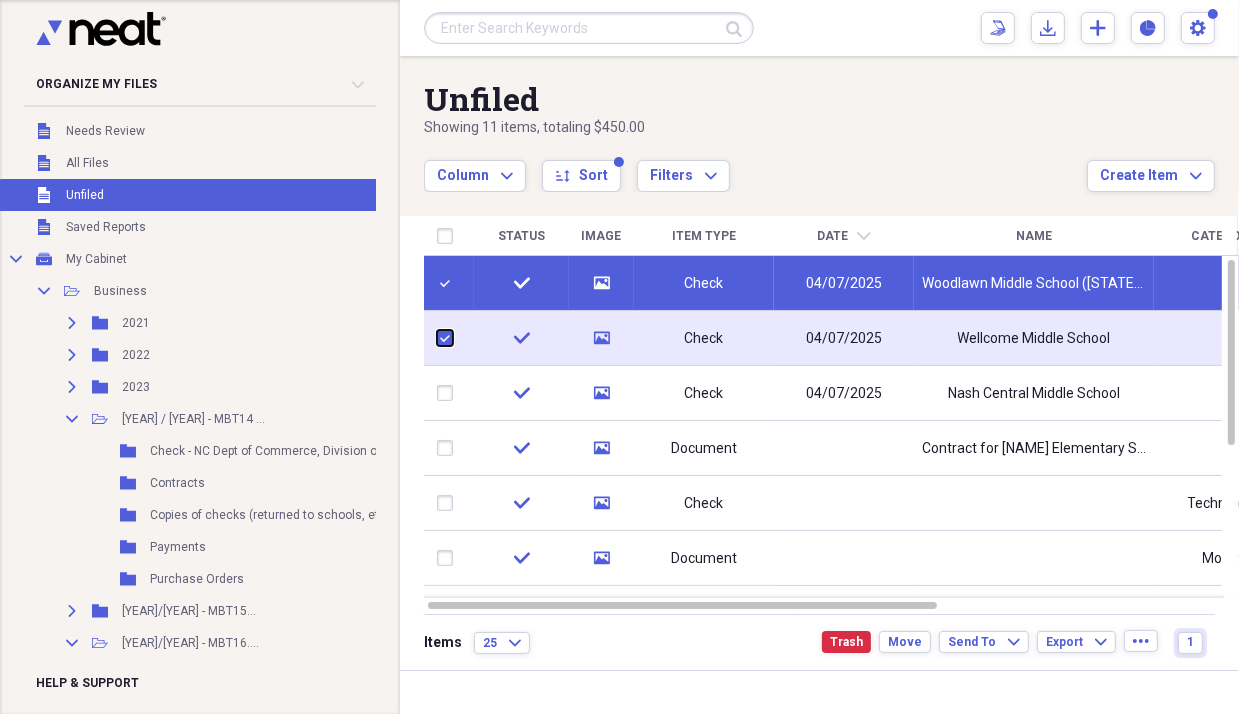 checkbox on "true" 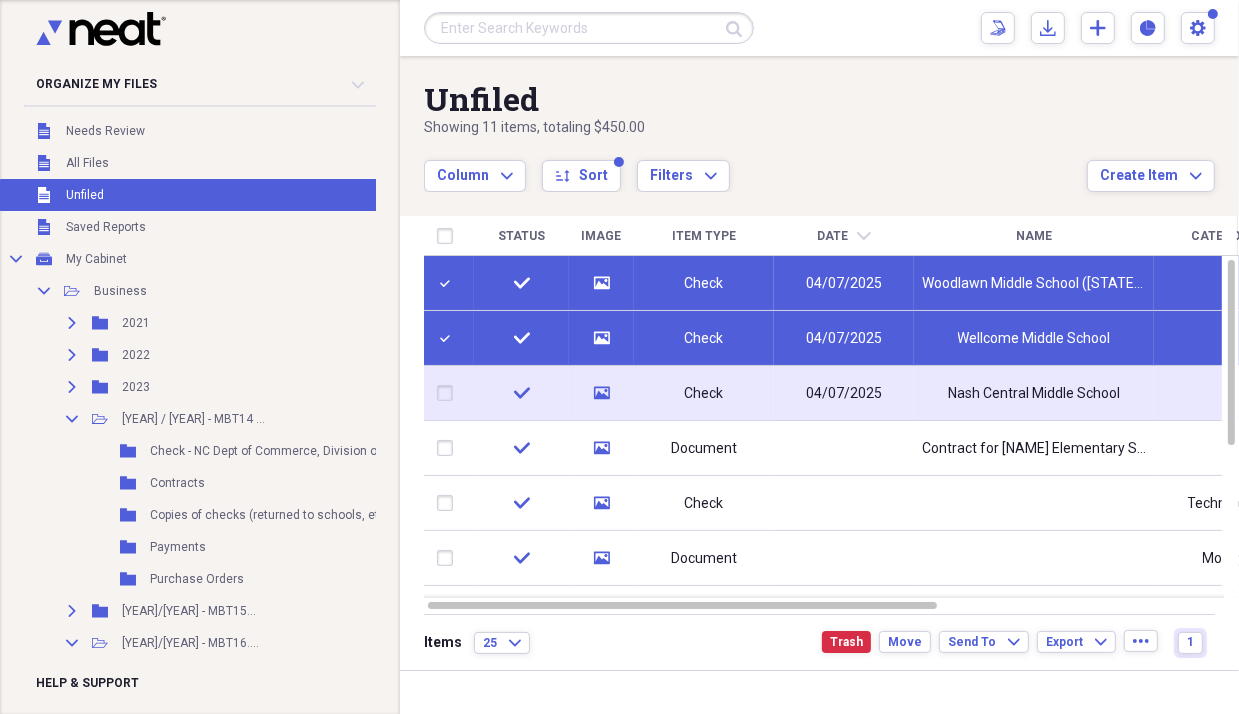 click at bounding box center (449, 393) 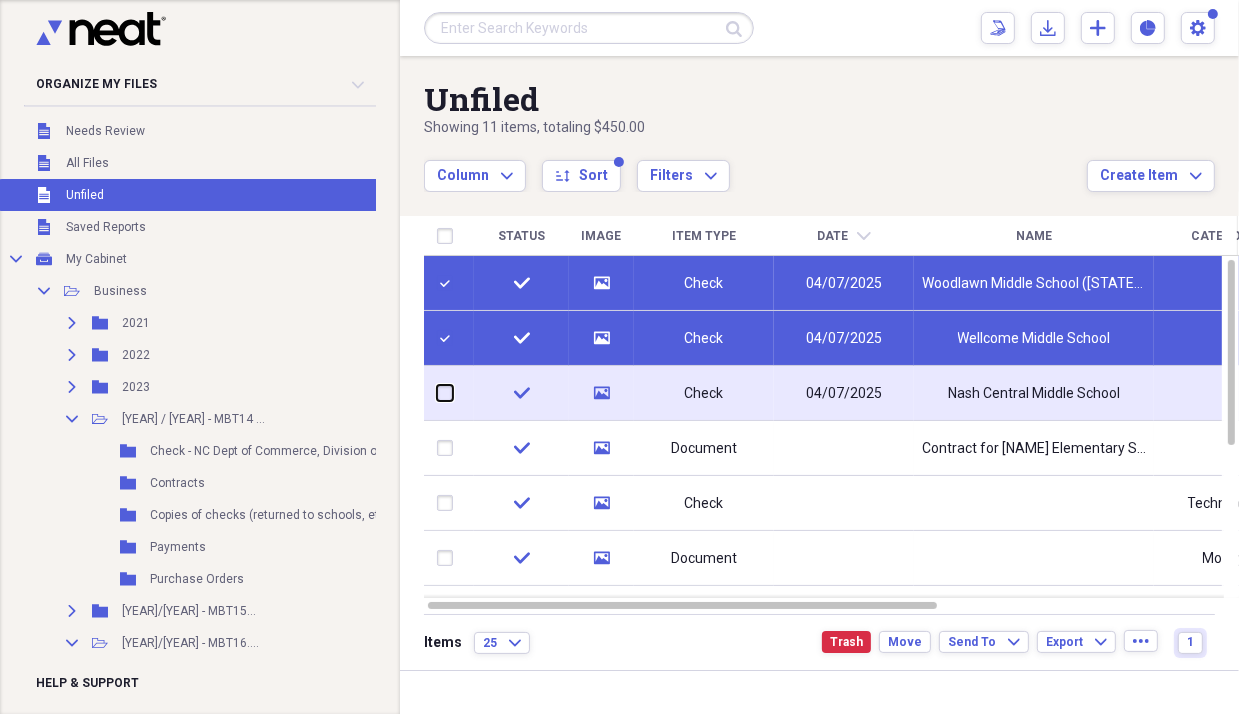 click at bounding box center [437, 393] 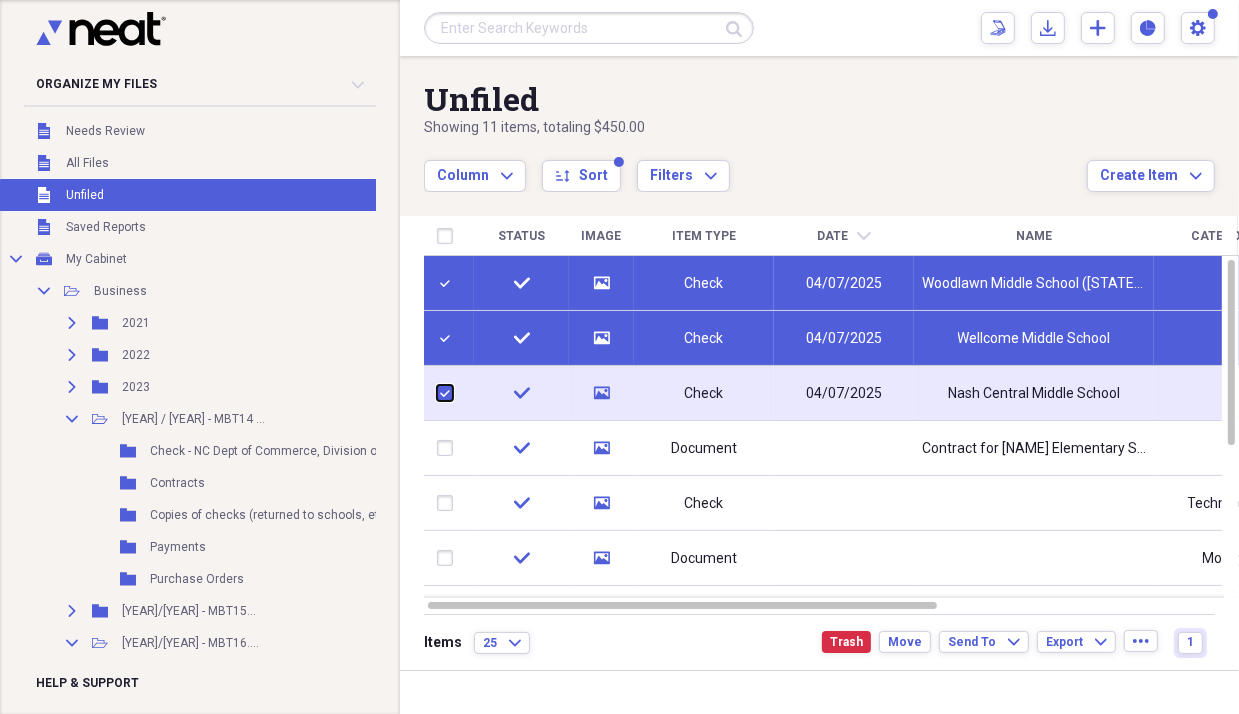 checkbox on "true" 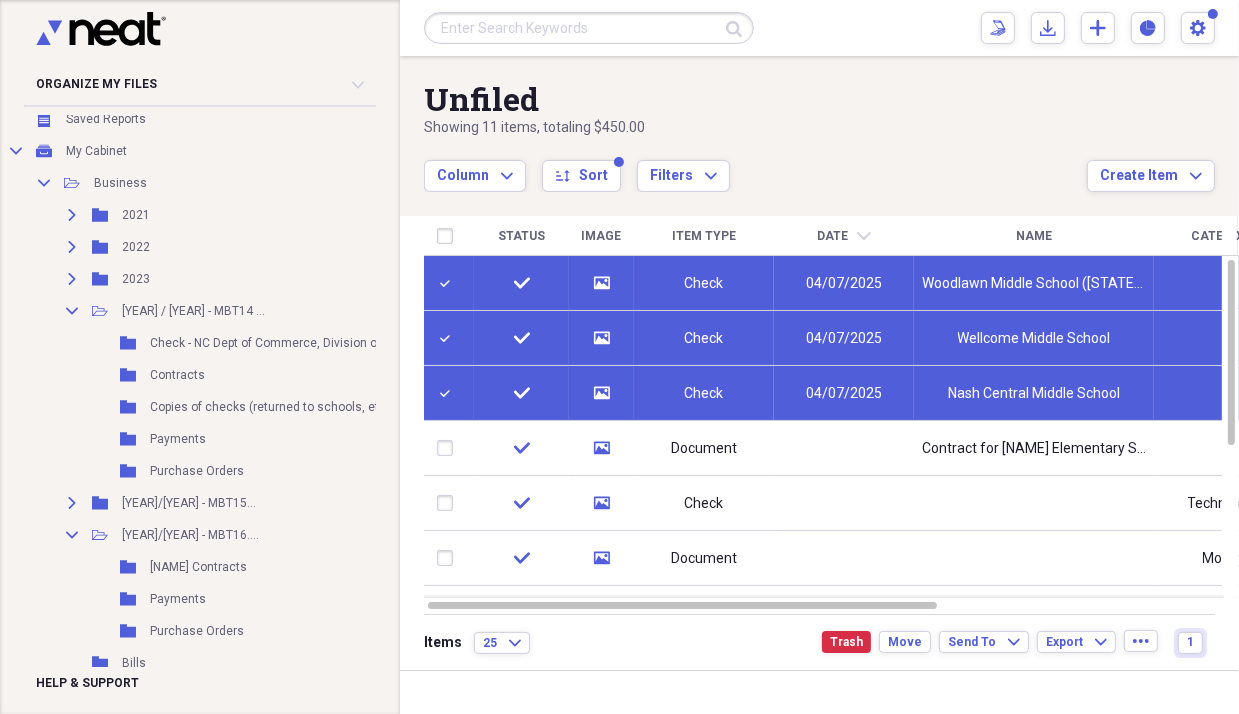 scroll, scrollTop: 112, scrollLeft: 0, axis: vertical 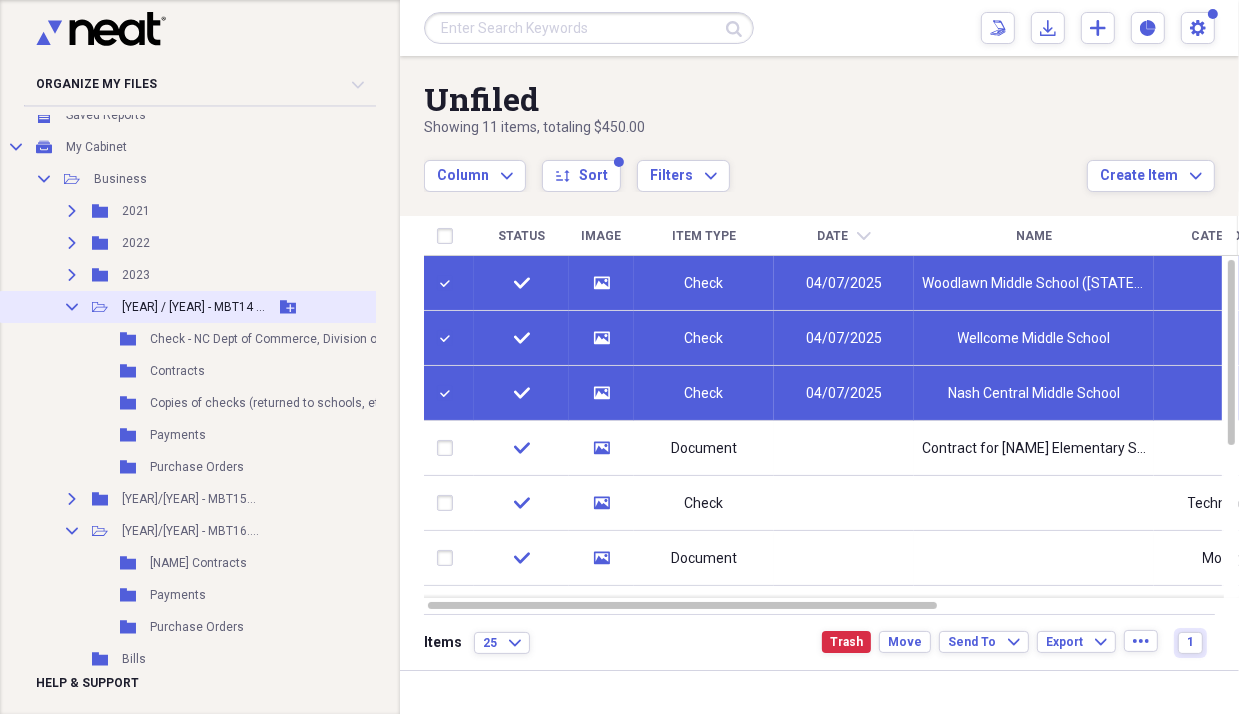 click on "Collapse" 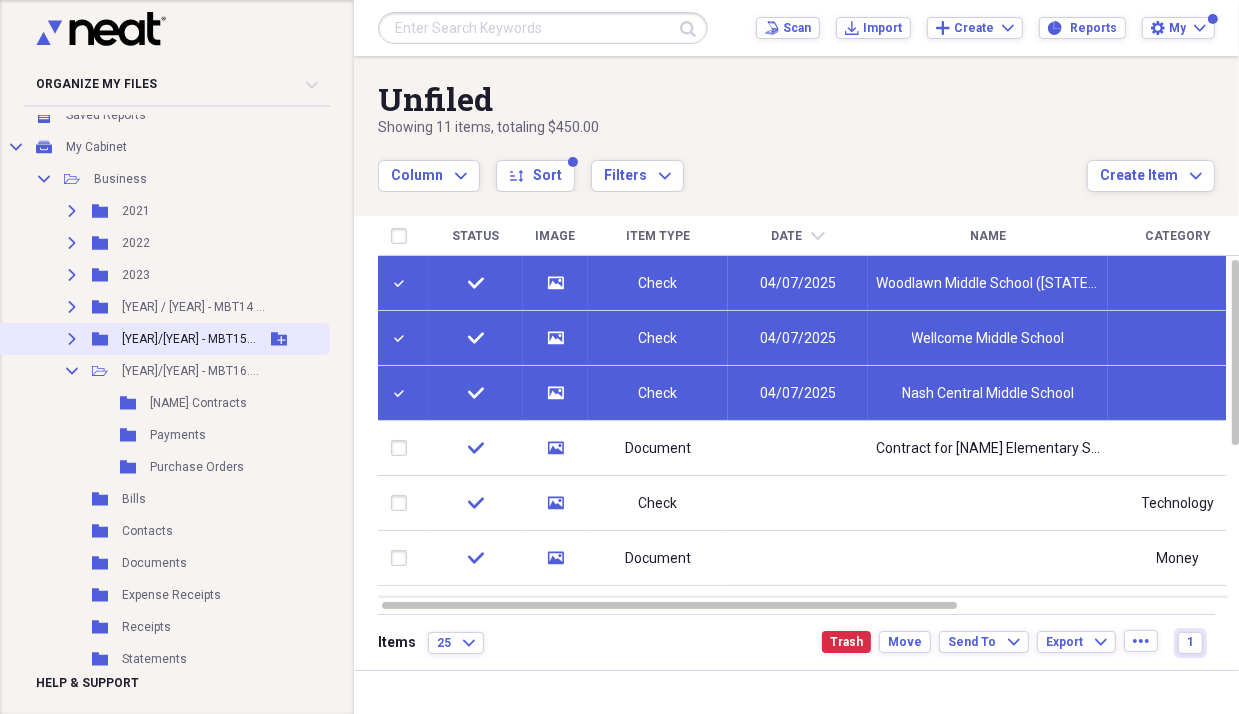 click on "Expand" 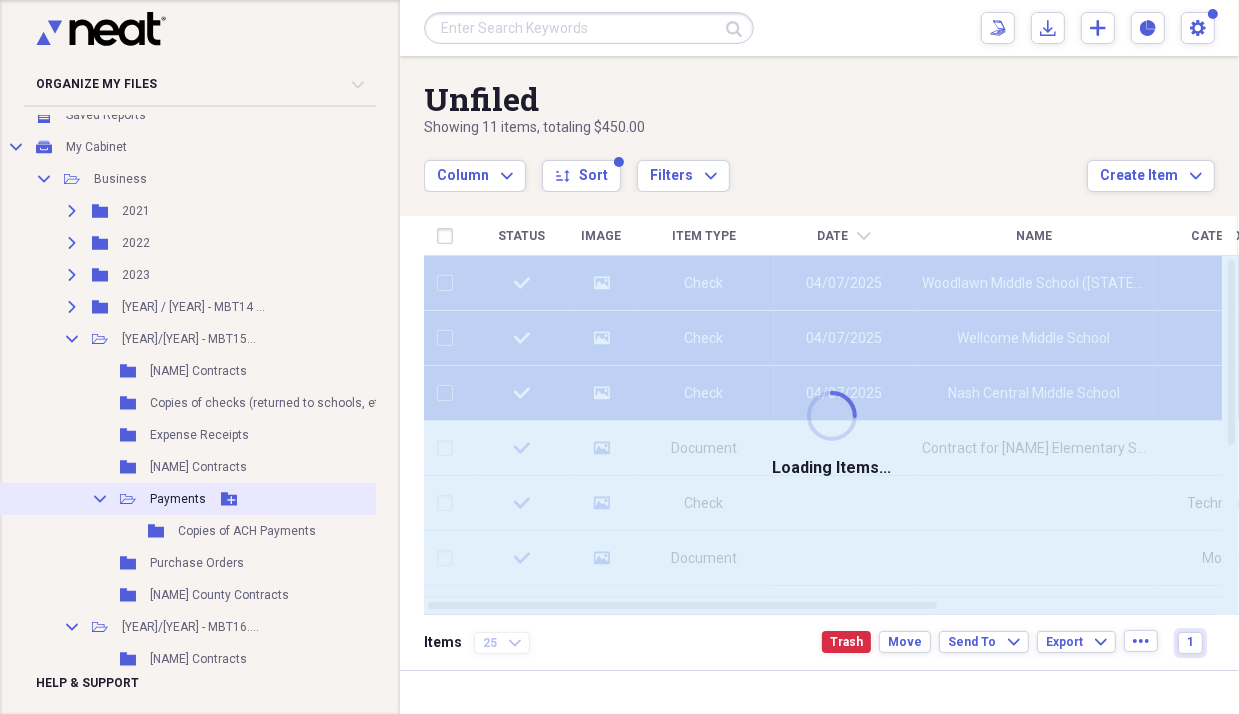 checkbox on "false" 